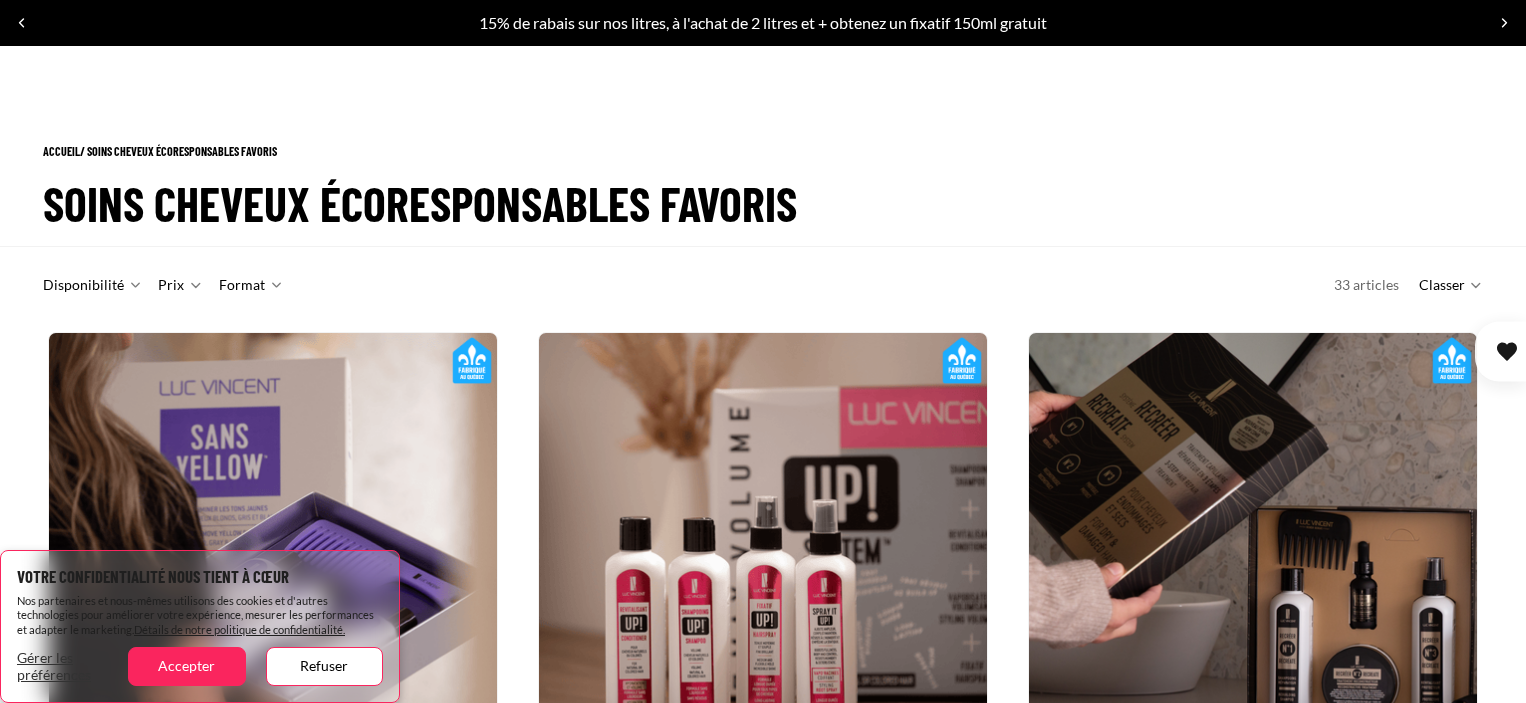 scroll, scrollTop: 200, scrollLeft: 0, axis: vertical 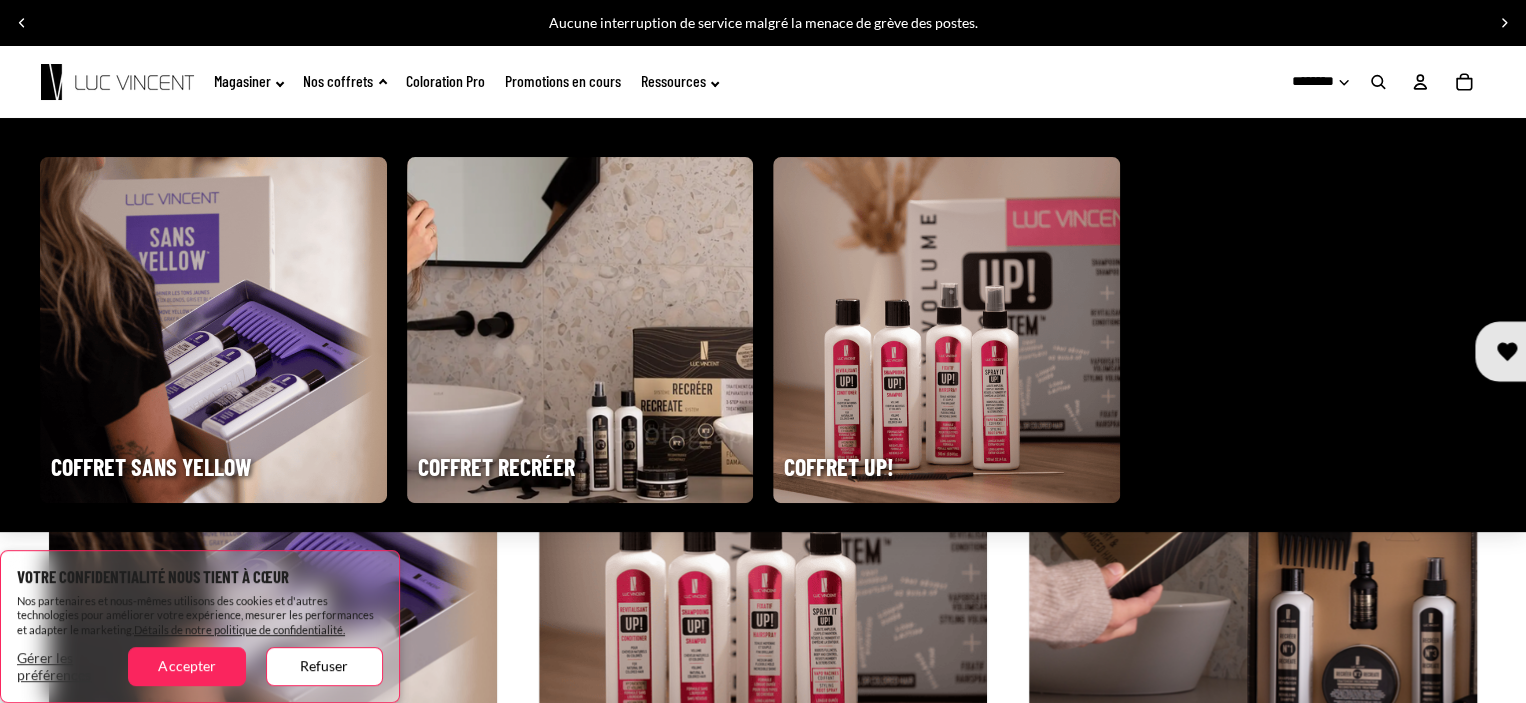 click on "Coloration Pro" 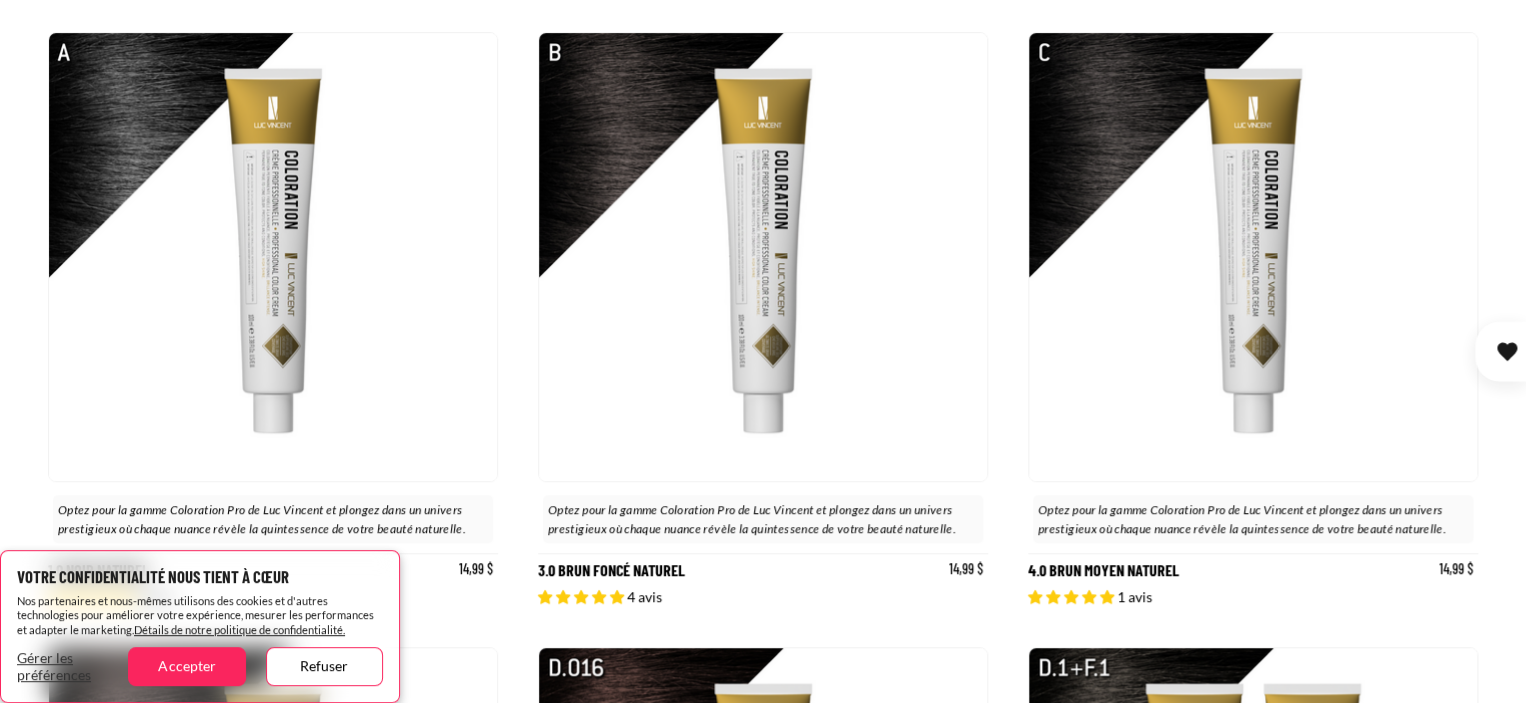 scroll, scrollTop: 300, scrollLeft: 0, axis: vertical 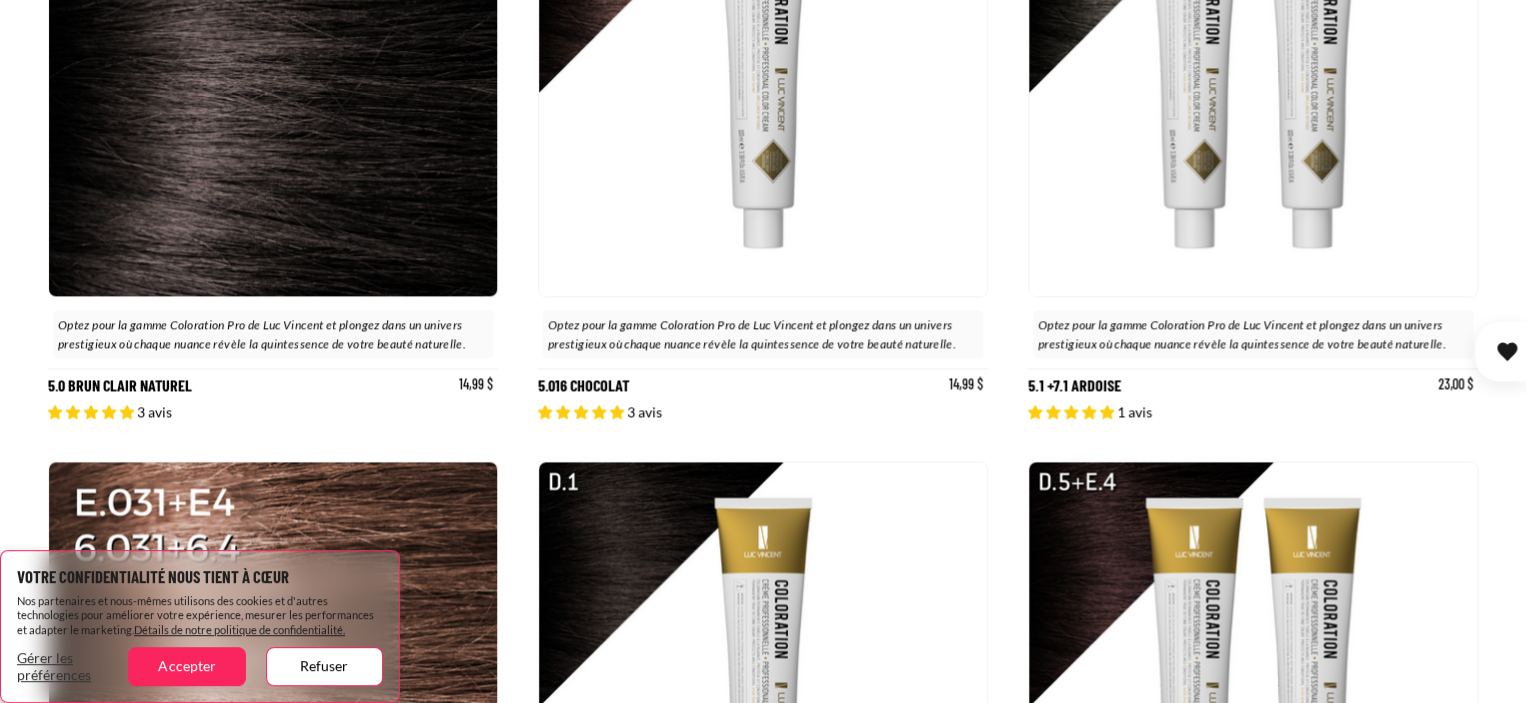 click 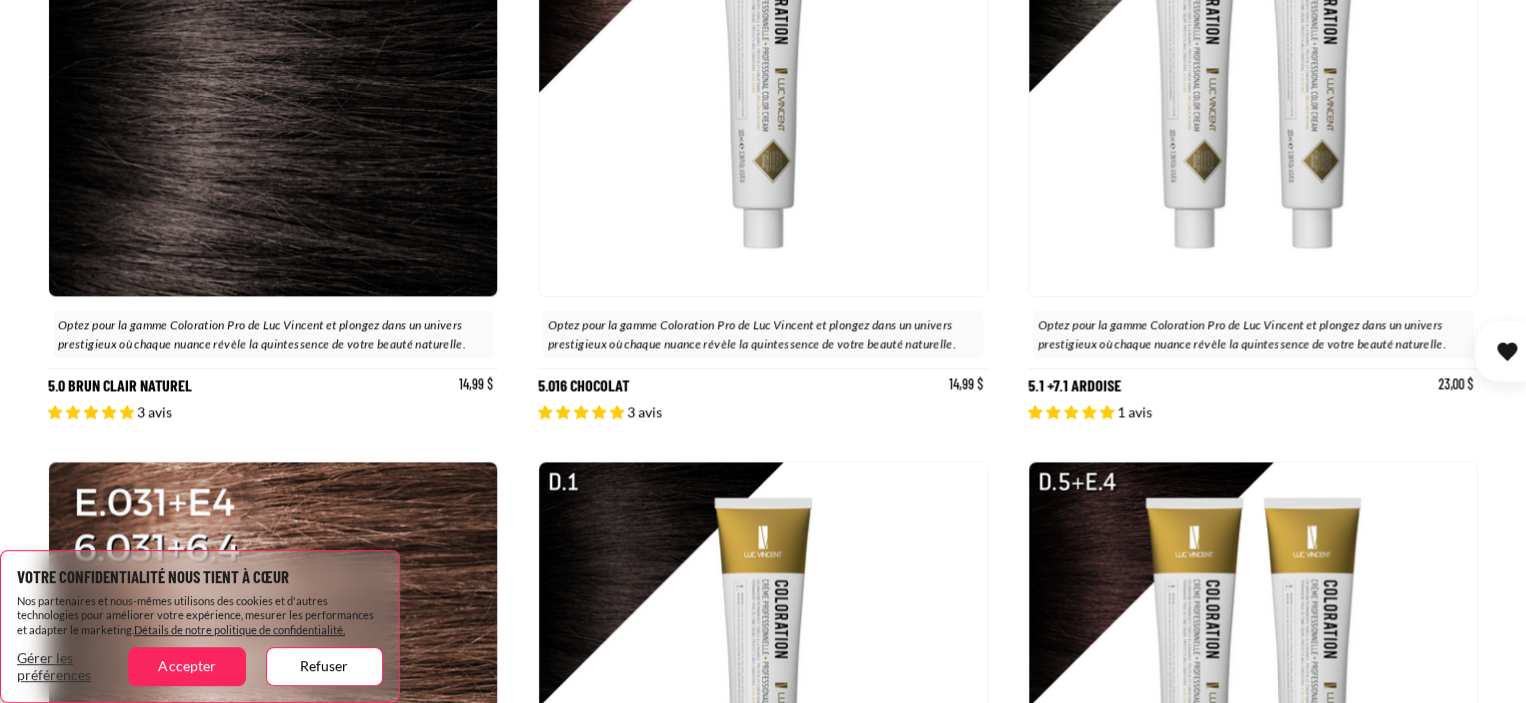 scroll, scrollTop: 0, scrollLeft: 0, axis: both 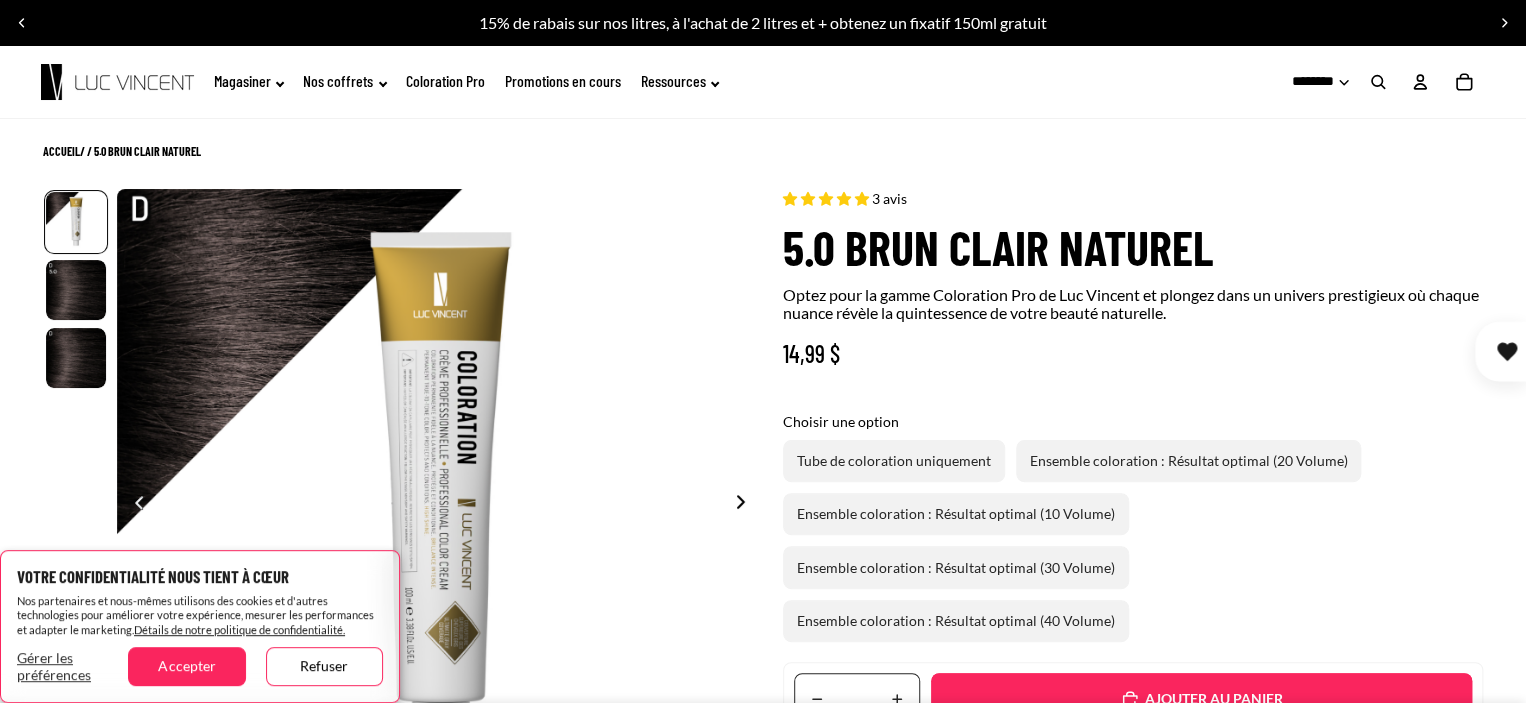select on "**********" 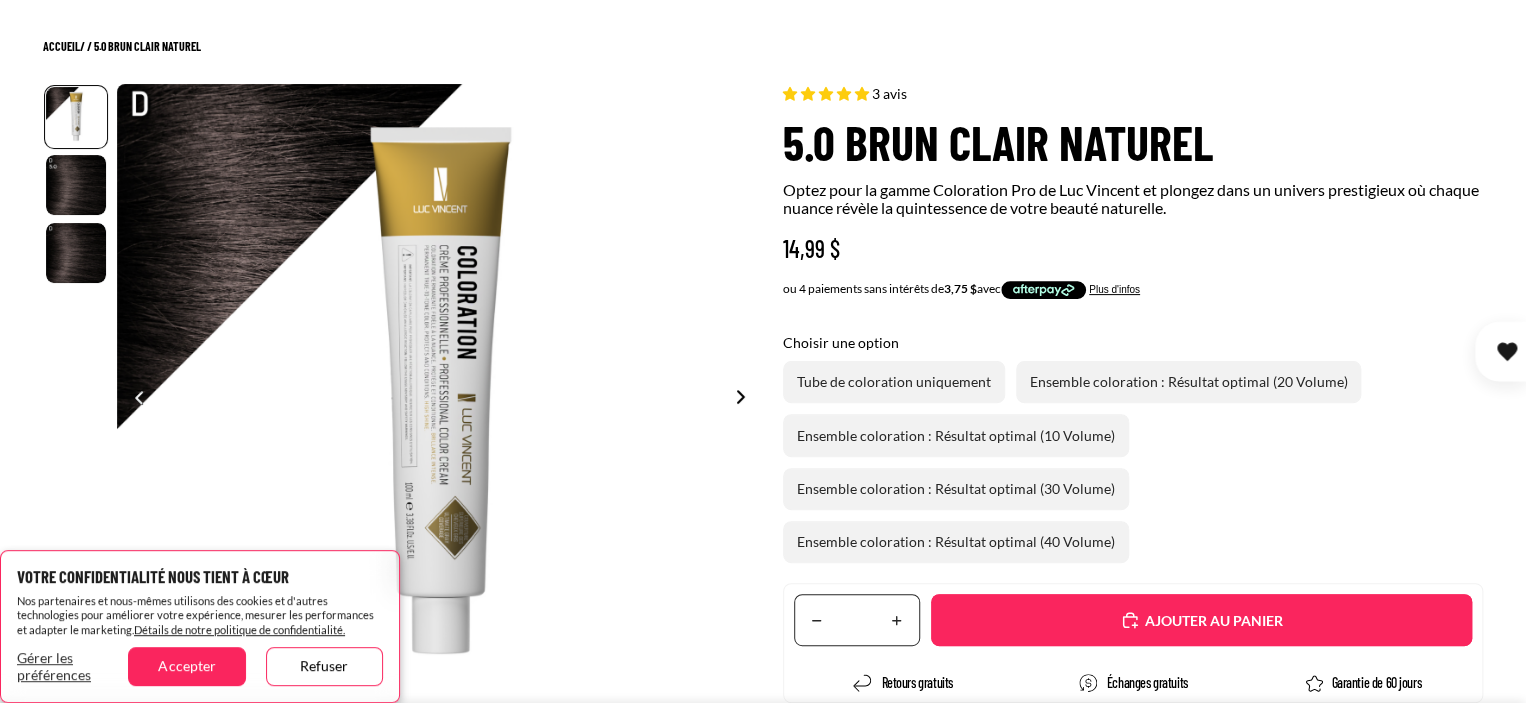 scroll, scrollTop: 200, scrollLeft: 0, axis: vertical 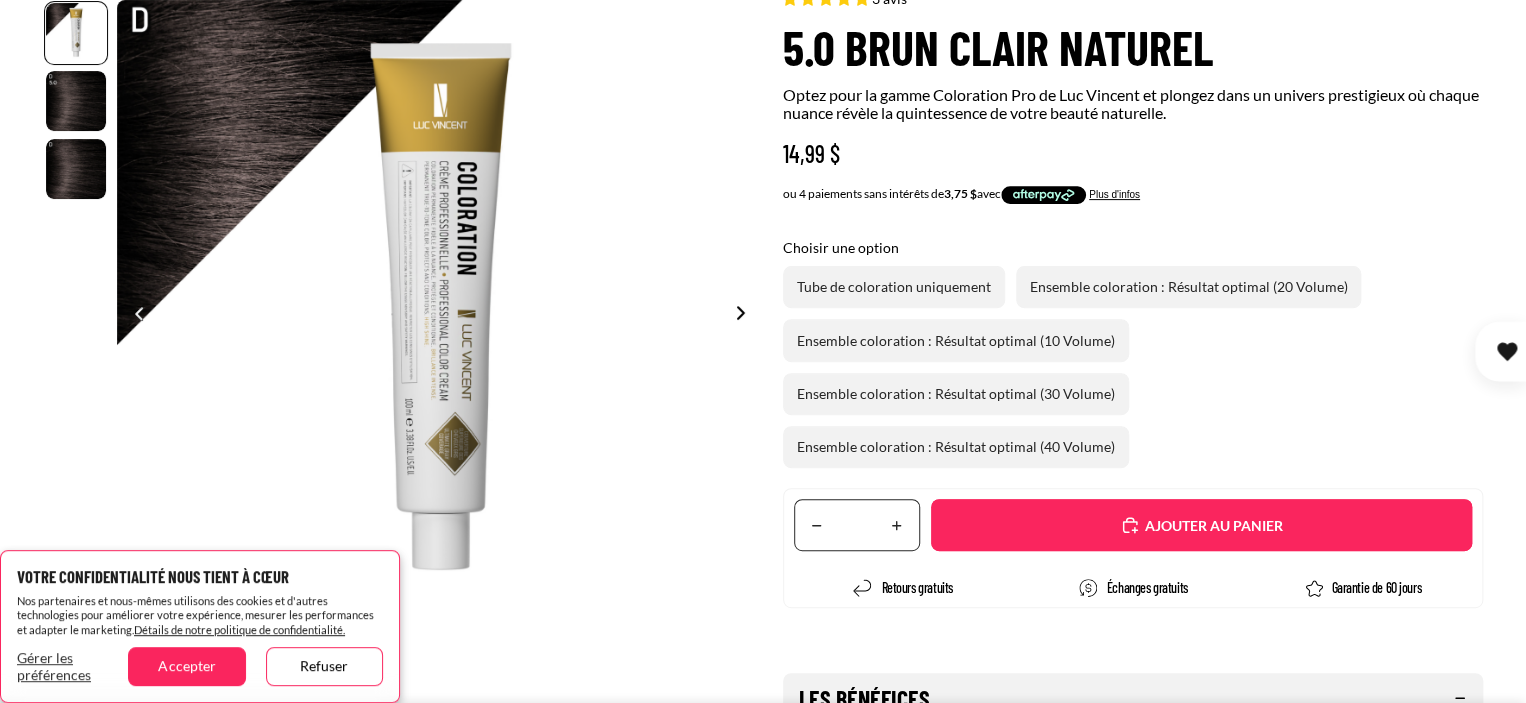 click on "Translation missing: fr.accessibility.increase_quantity" at bounding box center (897, 525) 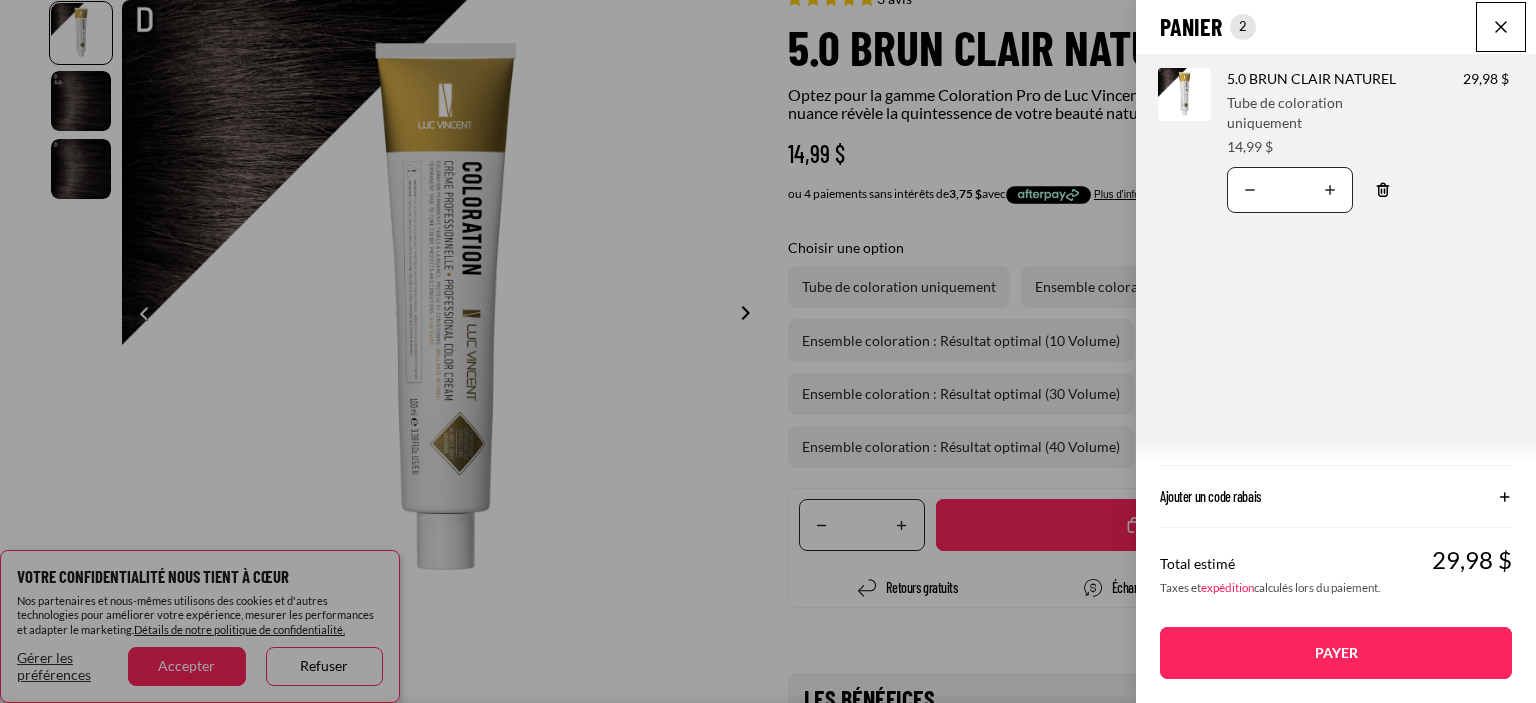 click on "Panier
Nombre total d'articles dans le panier: 2
2
2
Total du panier
29,98CAD
Image de produit
Informations sur le produit
Quantité
Nombre total de produits
5.0 BRUN CLAIR NATUREL
Choisir une option:" 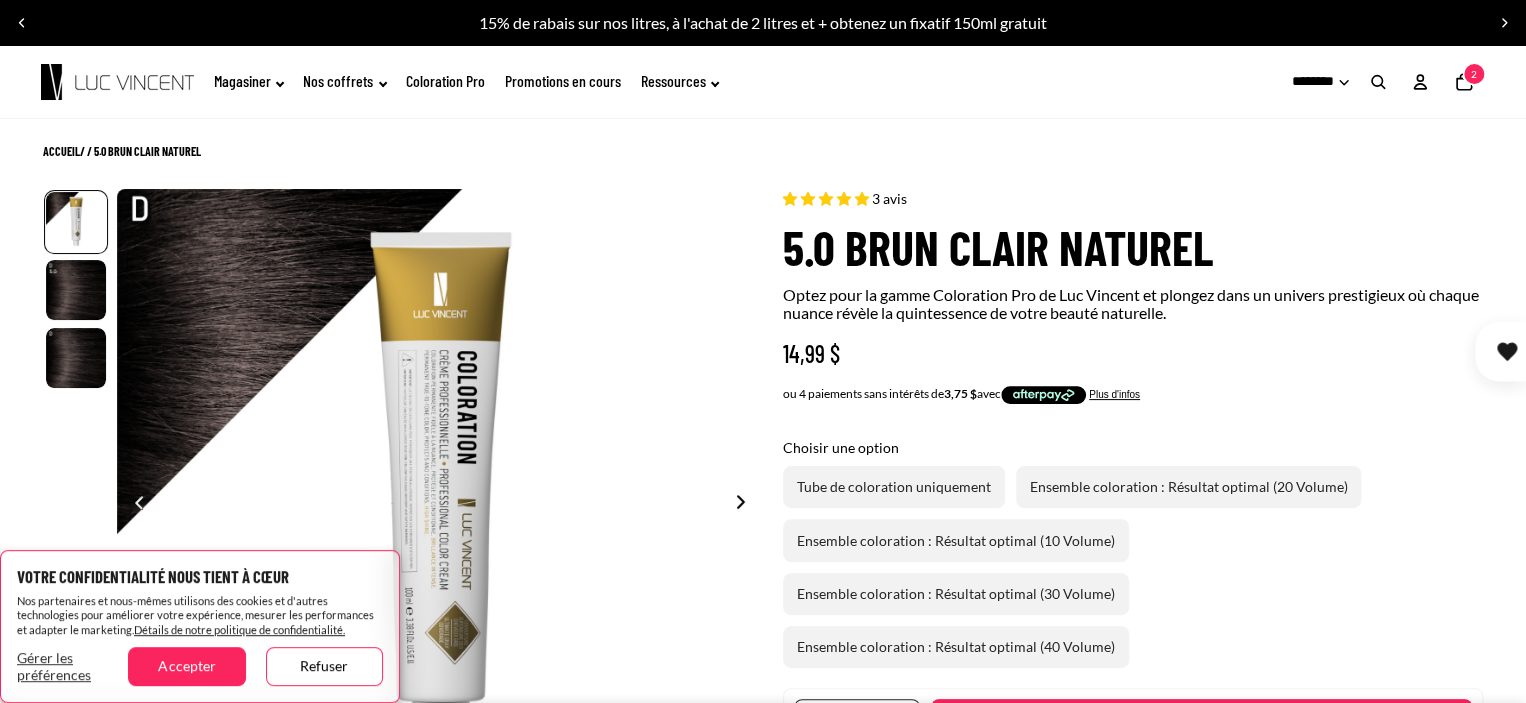 scroll, scrollTop: 300, scrollLeft: 0, axis: vertical 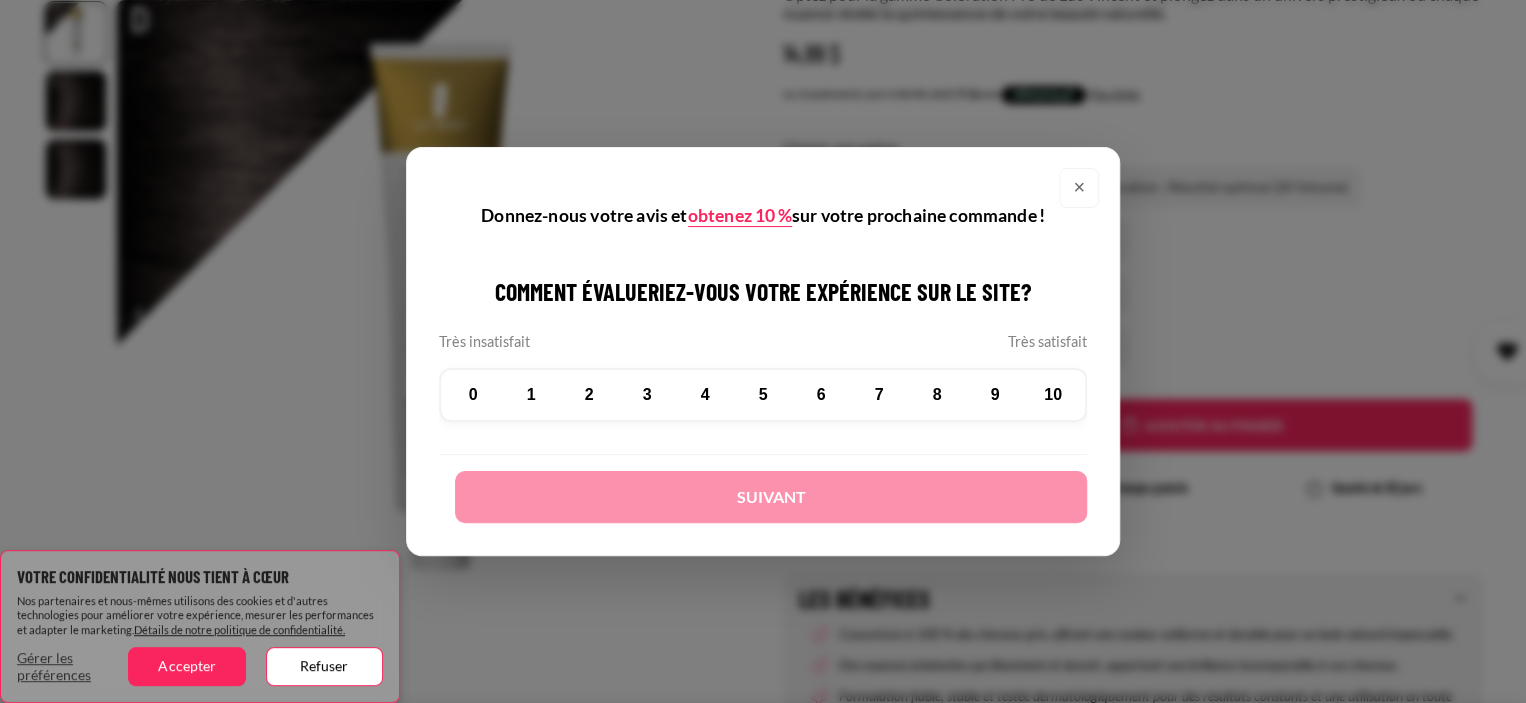click on "×" at bounding box center [1079, 188] 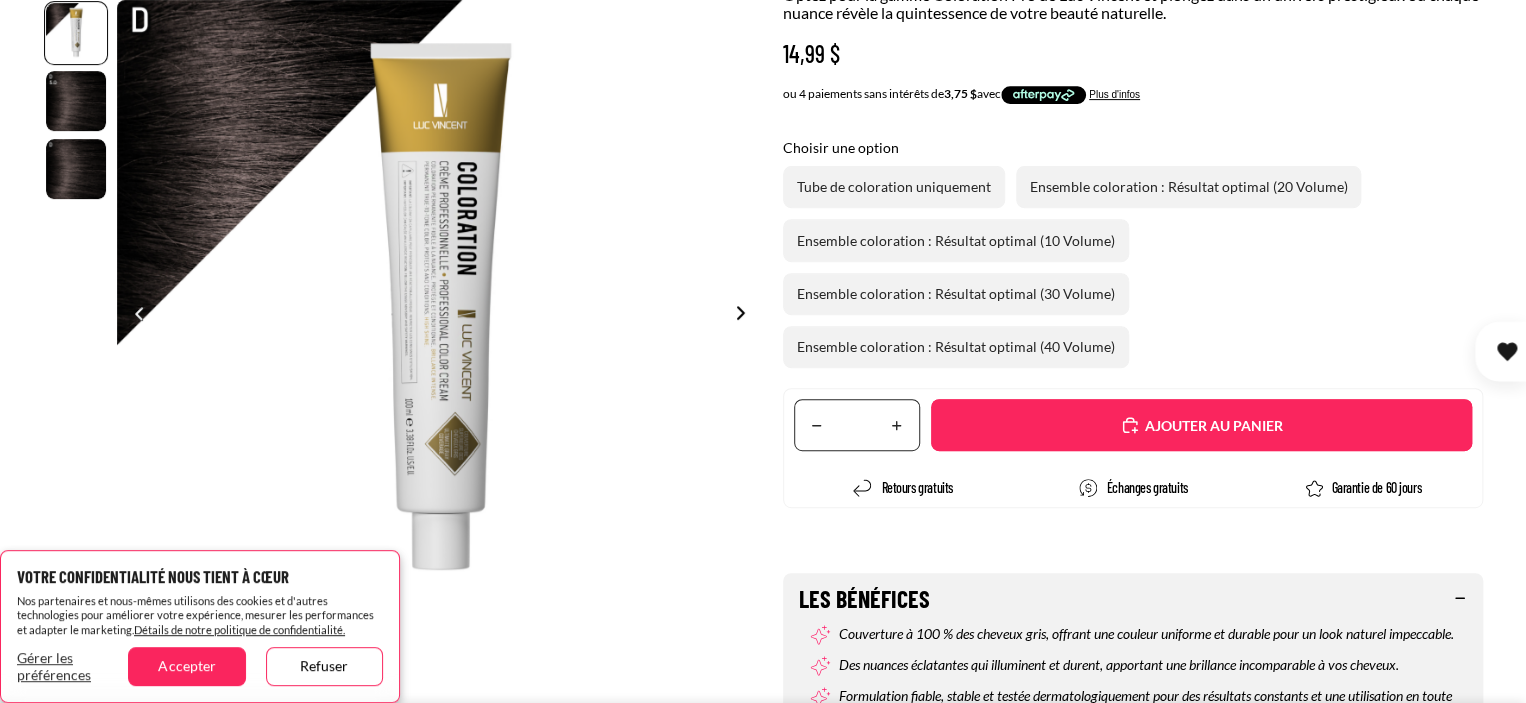 click on "Translation missing: fr.accessibility.increase_quantity" at bounding box center [897, 425] 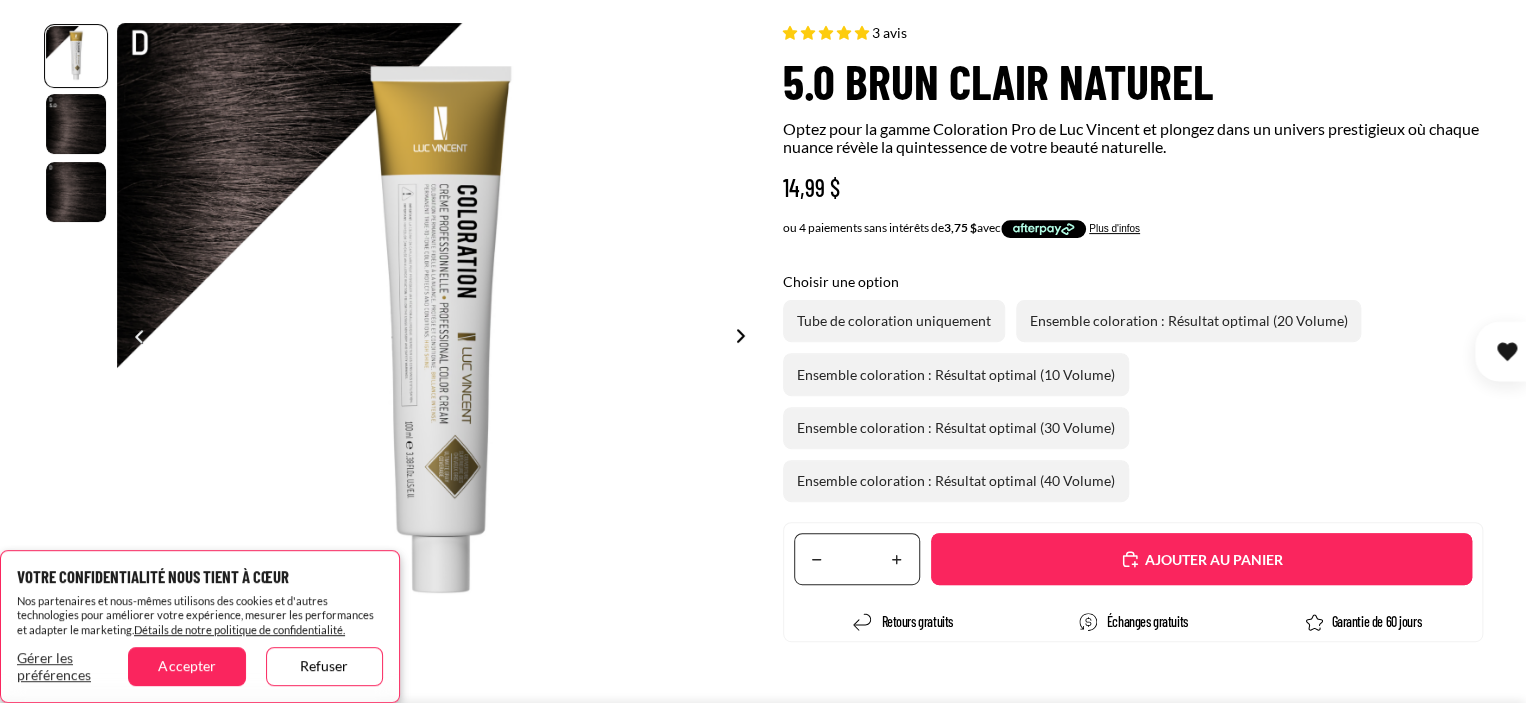 scroll, scrollTop: 400, scrollLeft: 0, axis: vertical 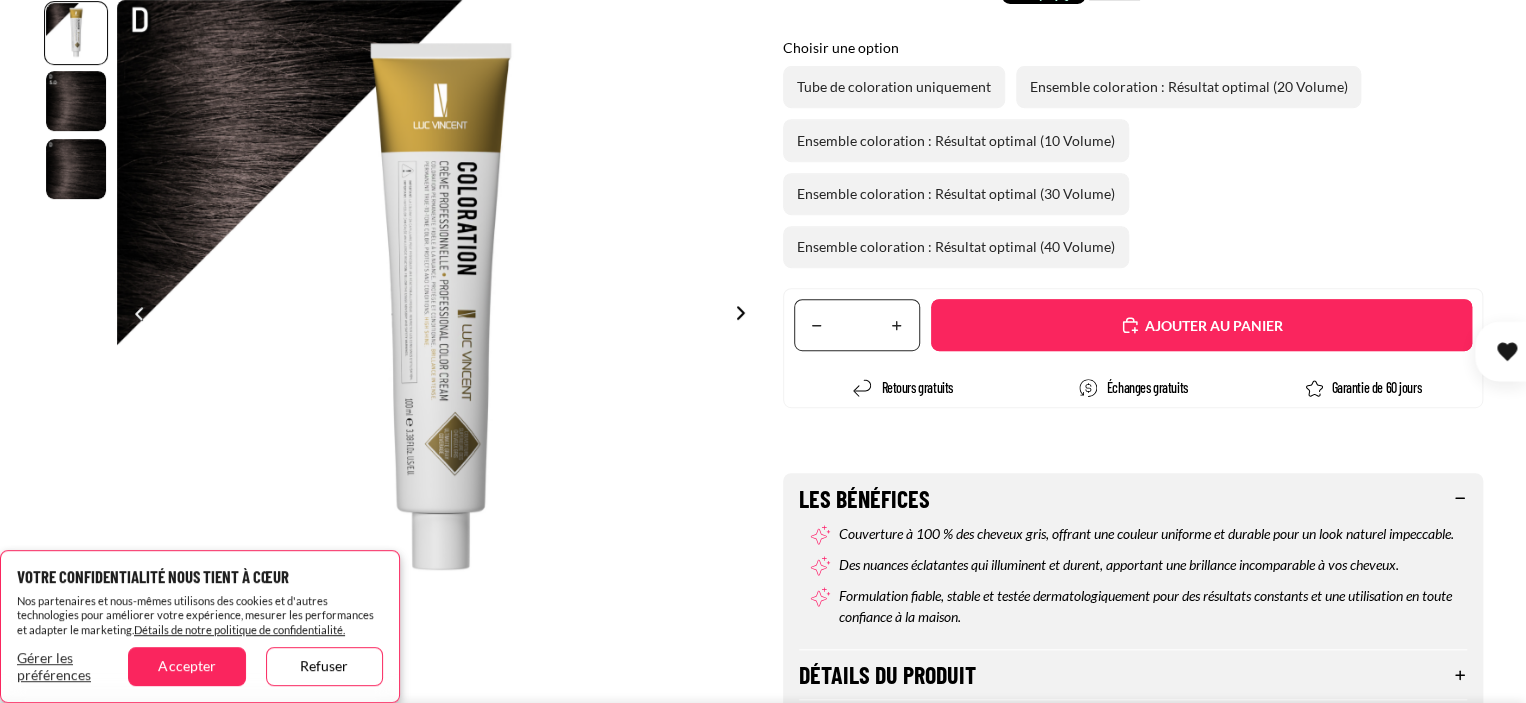 click on "Ajouté" at bounding box center (1201, 325) 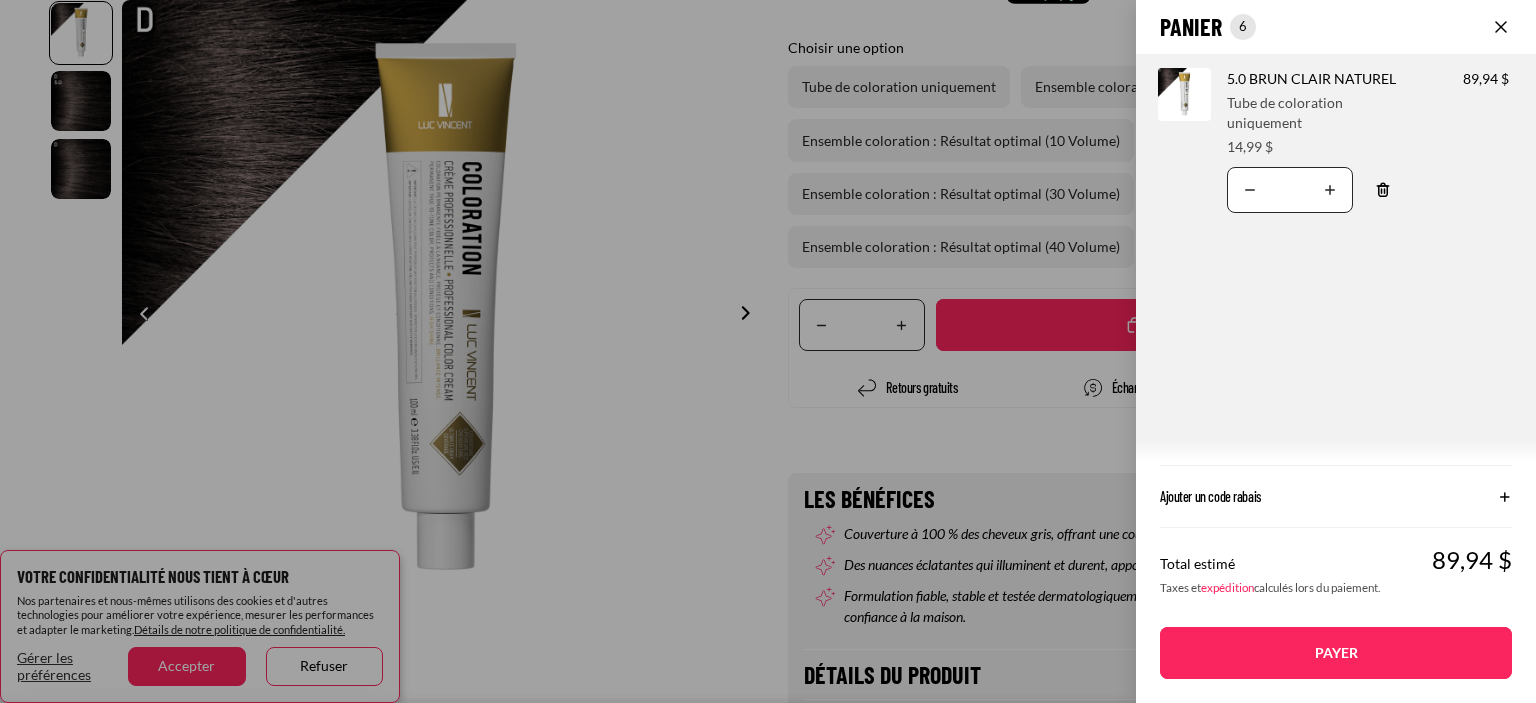 click on "Translation missing: fr.accessibility.decrease_quantity" at bounding box center (1250, 190) 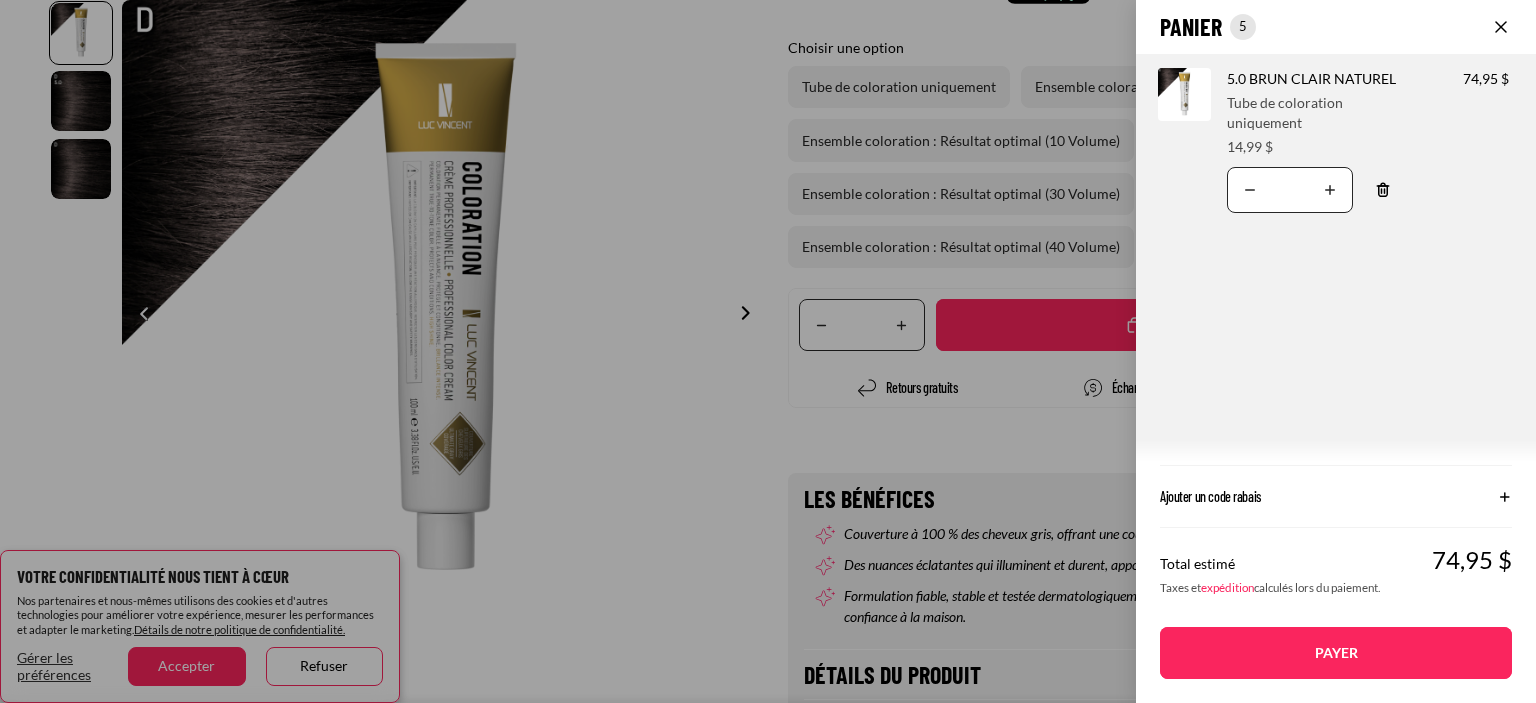click on "Panier
Nombre total d'articles dans le panier: 5
5
5
Total du panier
74,95CAD
Image de produit
Informations sur le produit
Quantité
Nombre total de produits
5.0 BRUN CLAIR NATUREL
Choisir une option:" 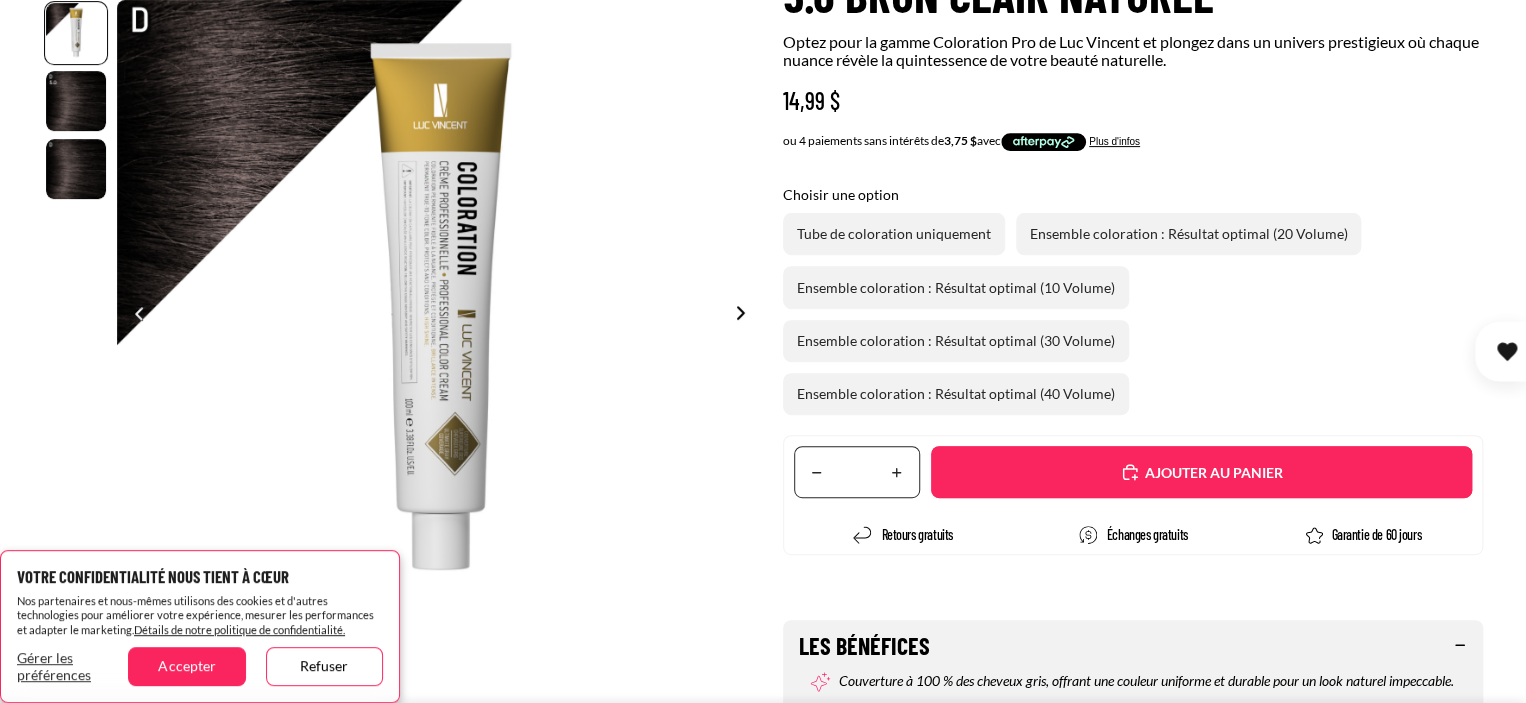 scroll, scrollTop: 0, scrollLeft: 0, axis: both 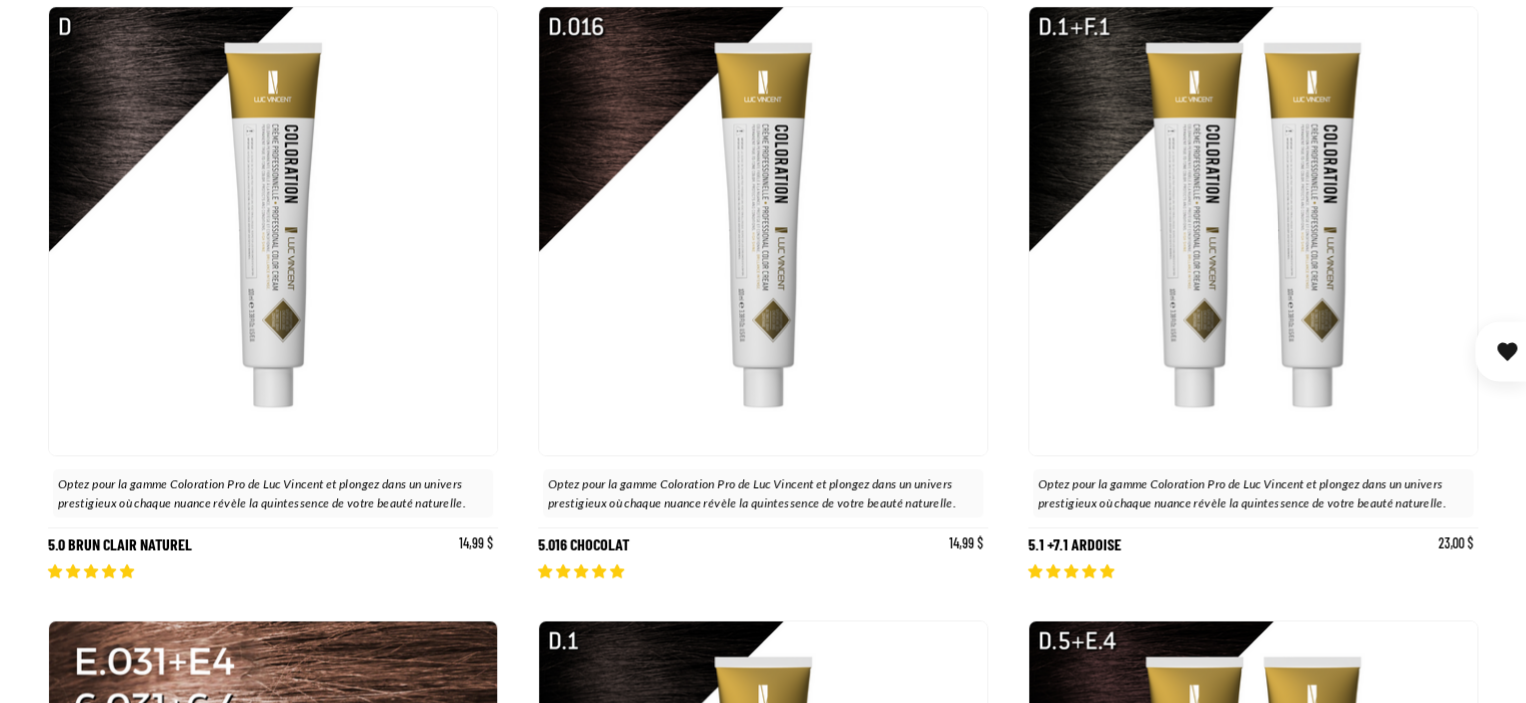 click at bounding box center [763, 231] 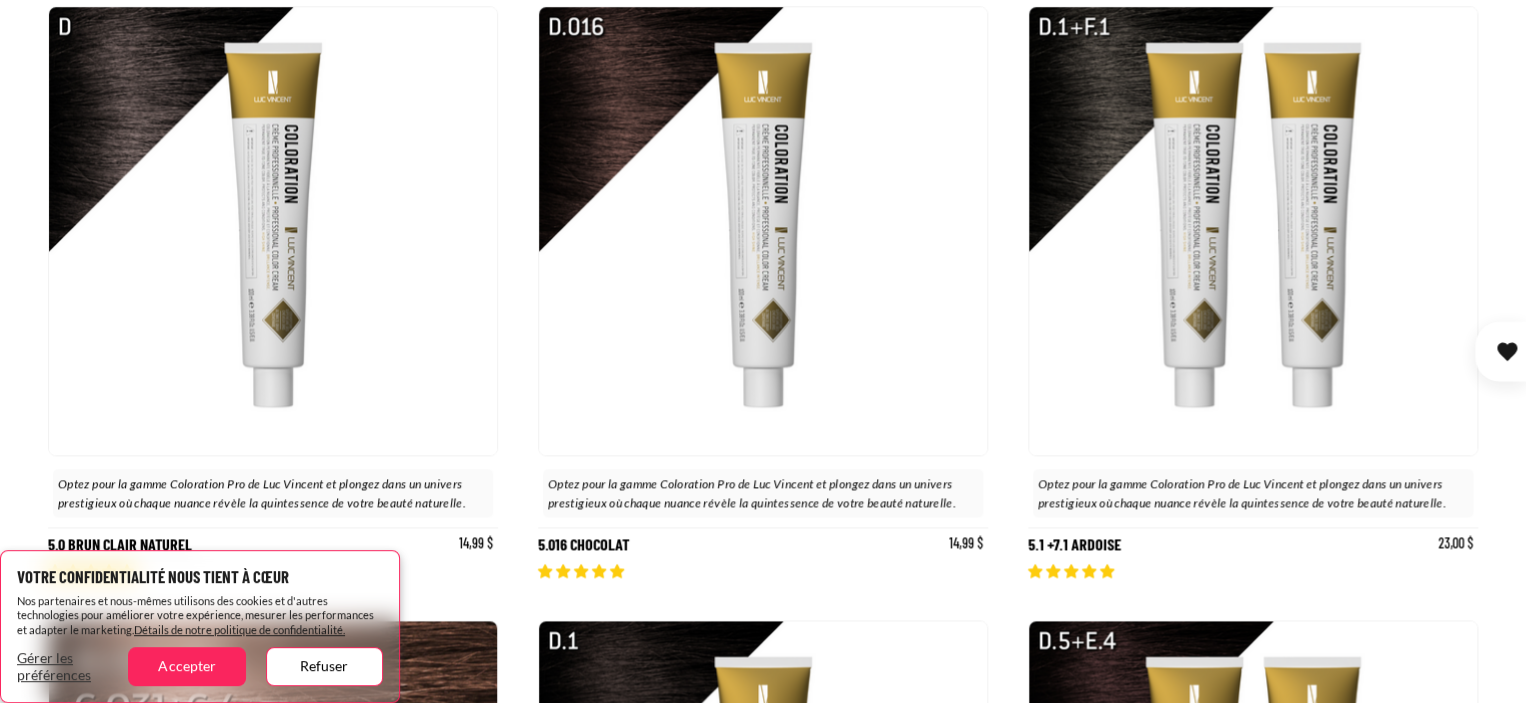 scroll, scrollTop: 941, scrollLeft: 0, axis: vertical 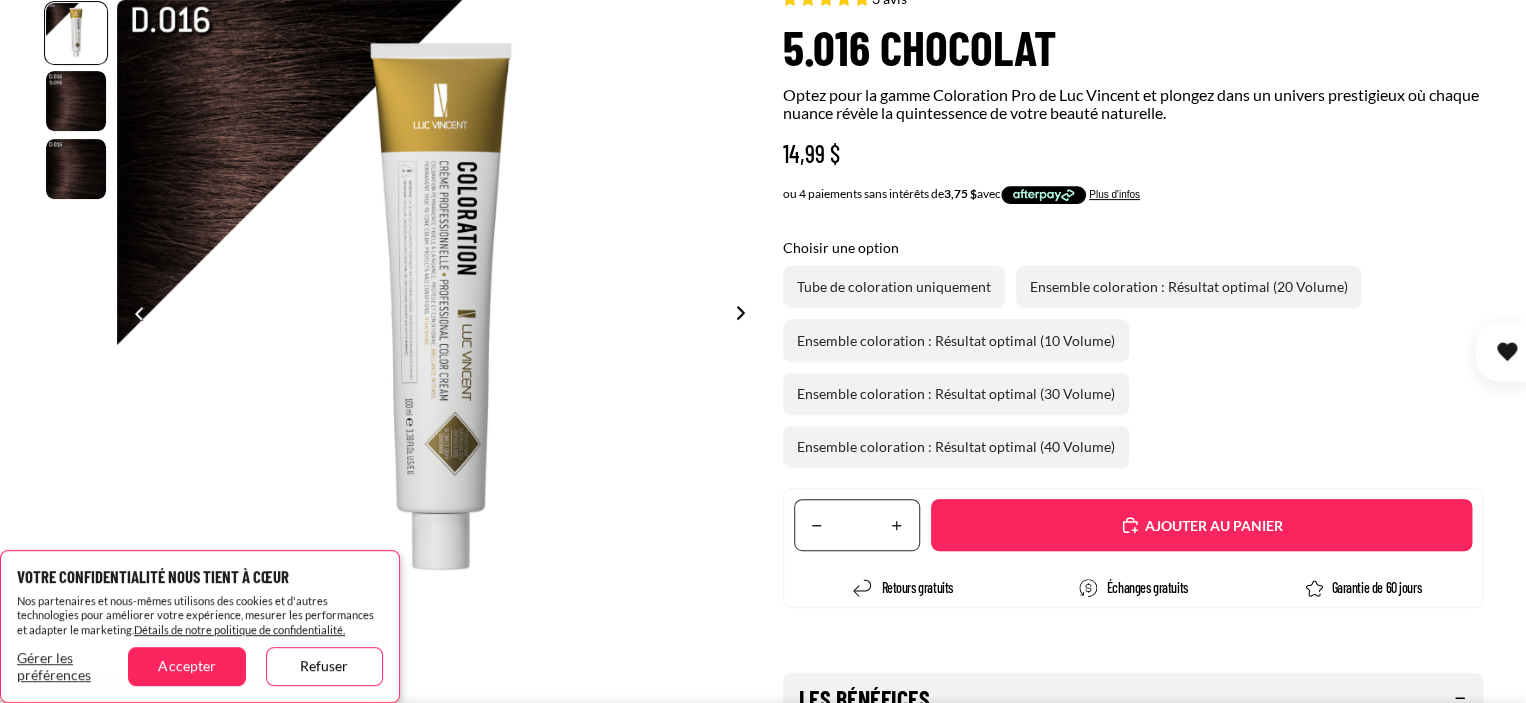 select on "**********" 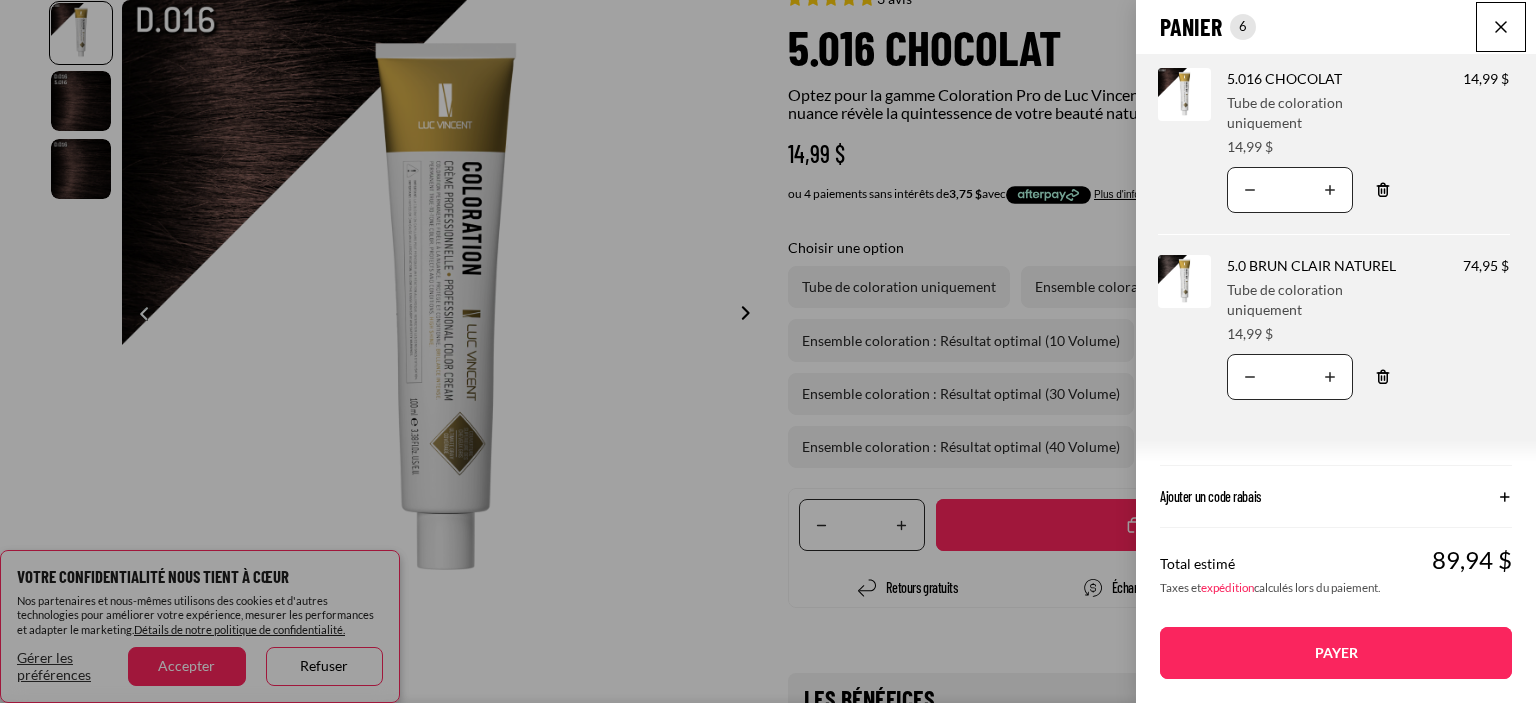 click on "Panier
Nombre total d'articles dans le panier: 6
6
6
Total du panier
89,94CAD
Image de produit
Informations sur le produit
Quantité
Nombre total de produits
5.016 CHOCOLAT
Choisir une option:
Prix" 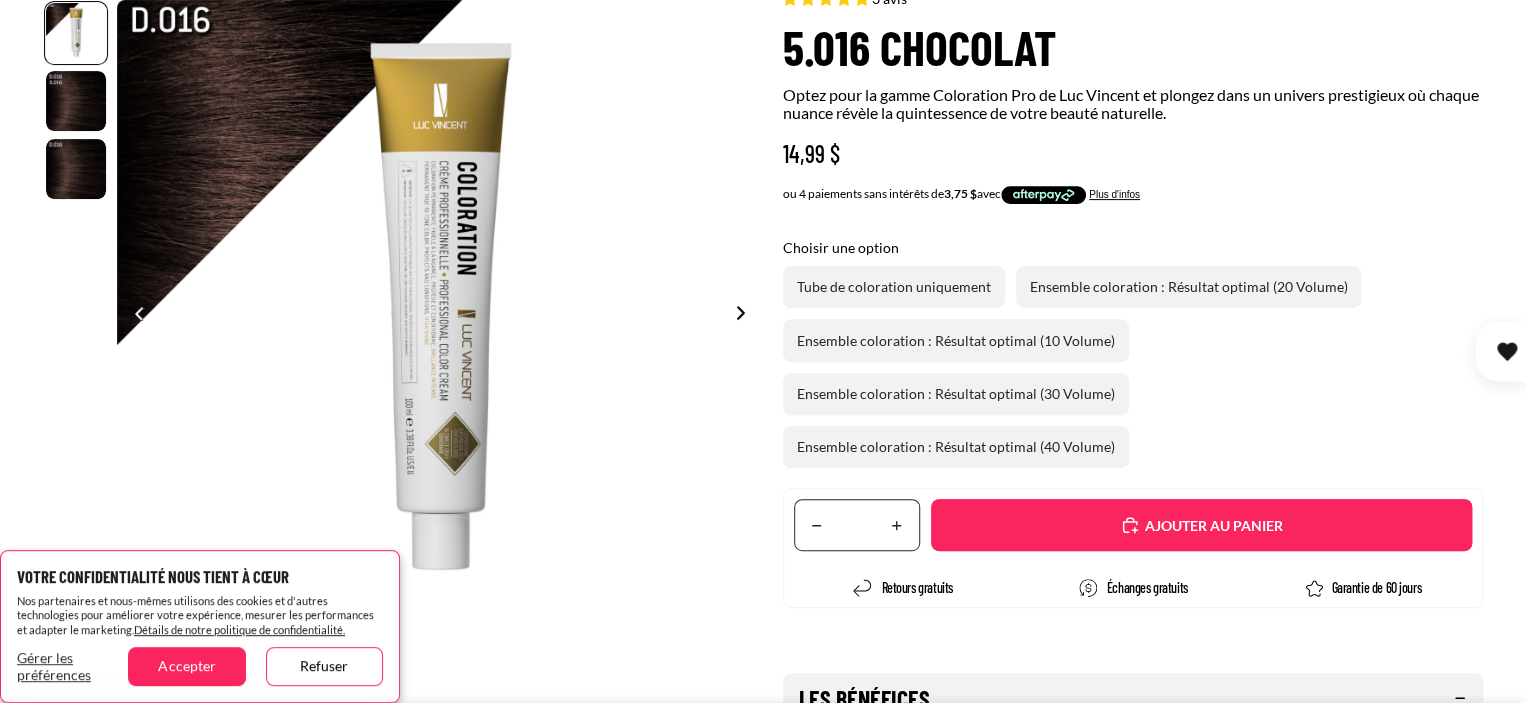 scroll, scrollTop: 0, scrollLeft: 0, axis: both 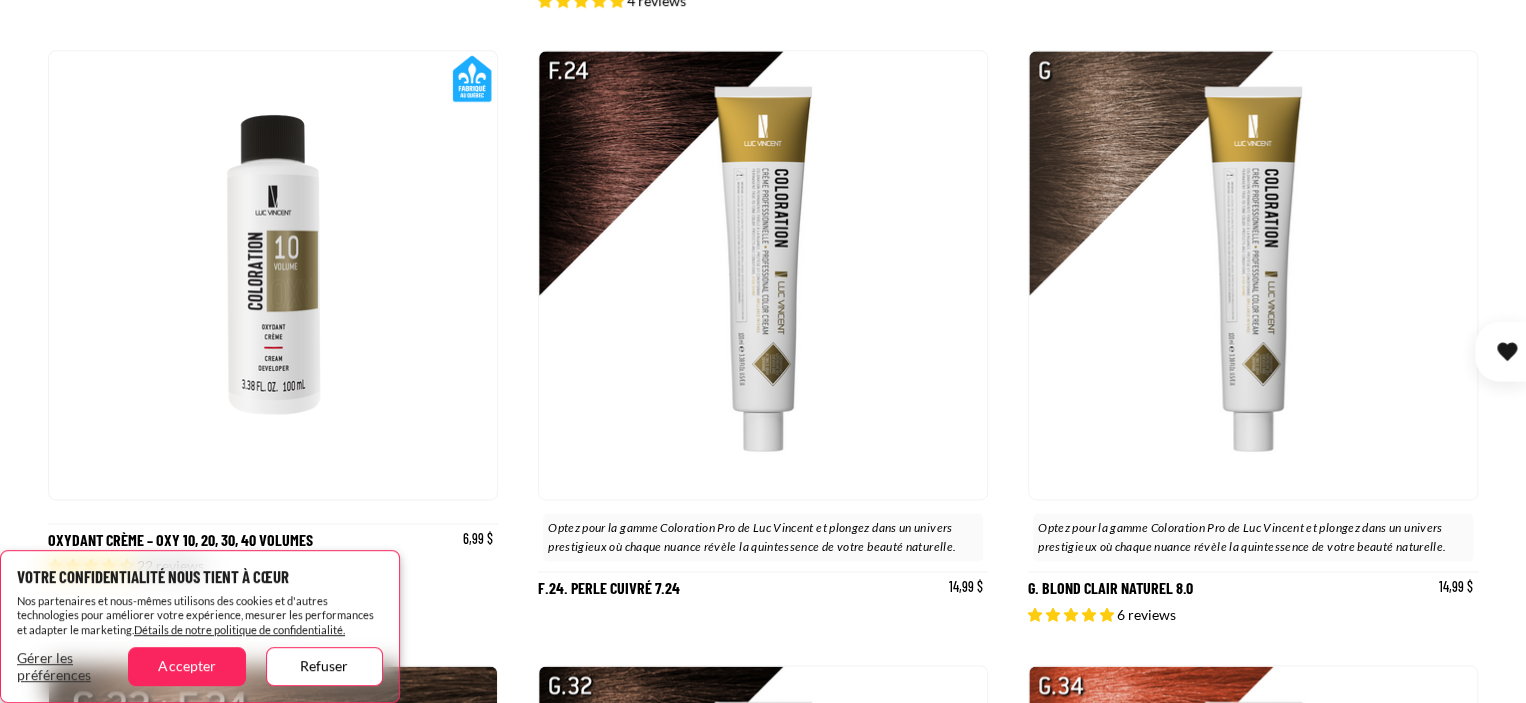 click at bounding box center (273, 275) 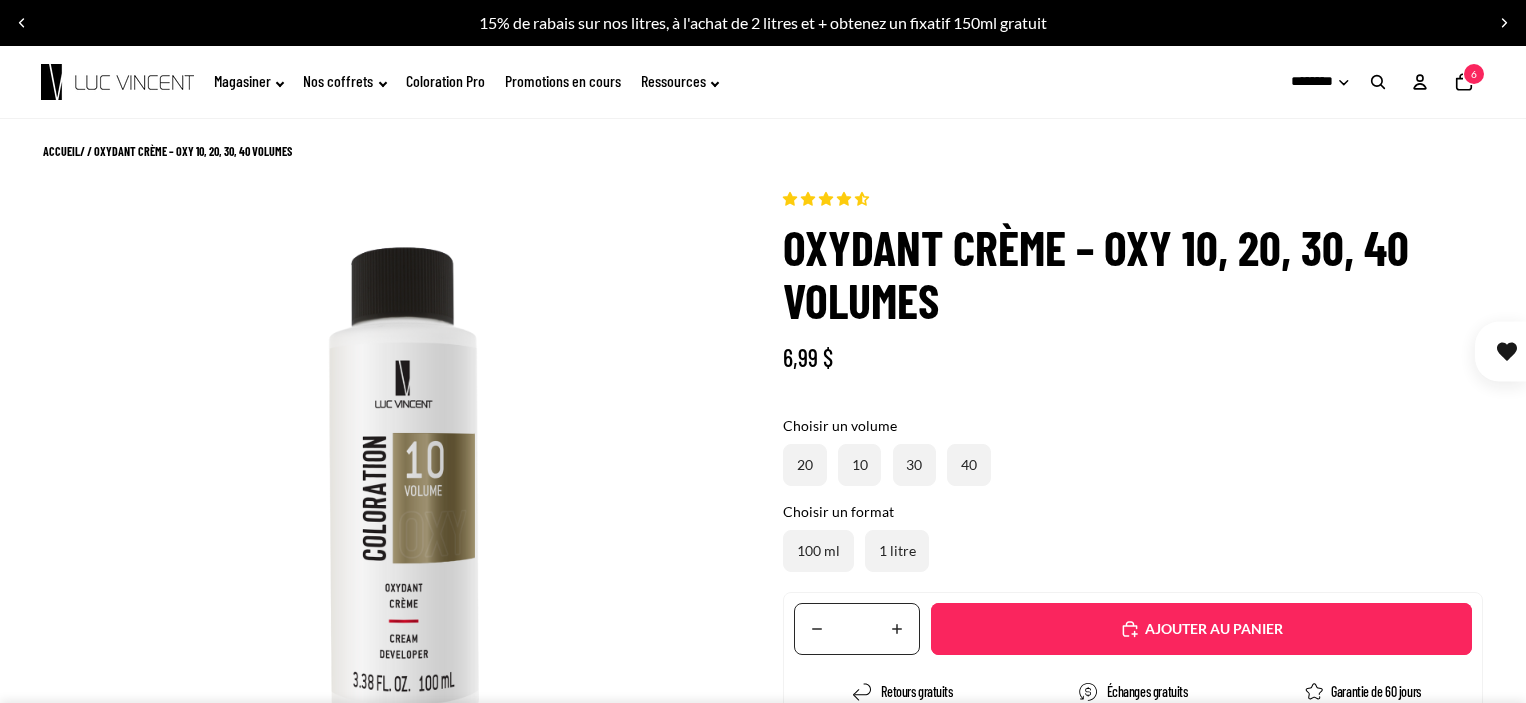 scroll, scrollTop: 0, scrollLeft: 0, axis: both 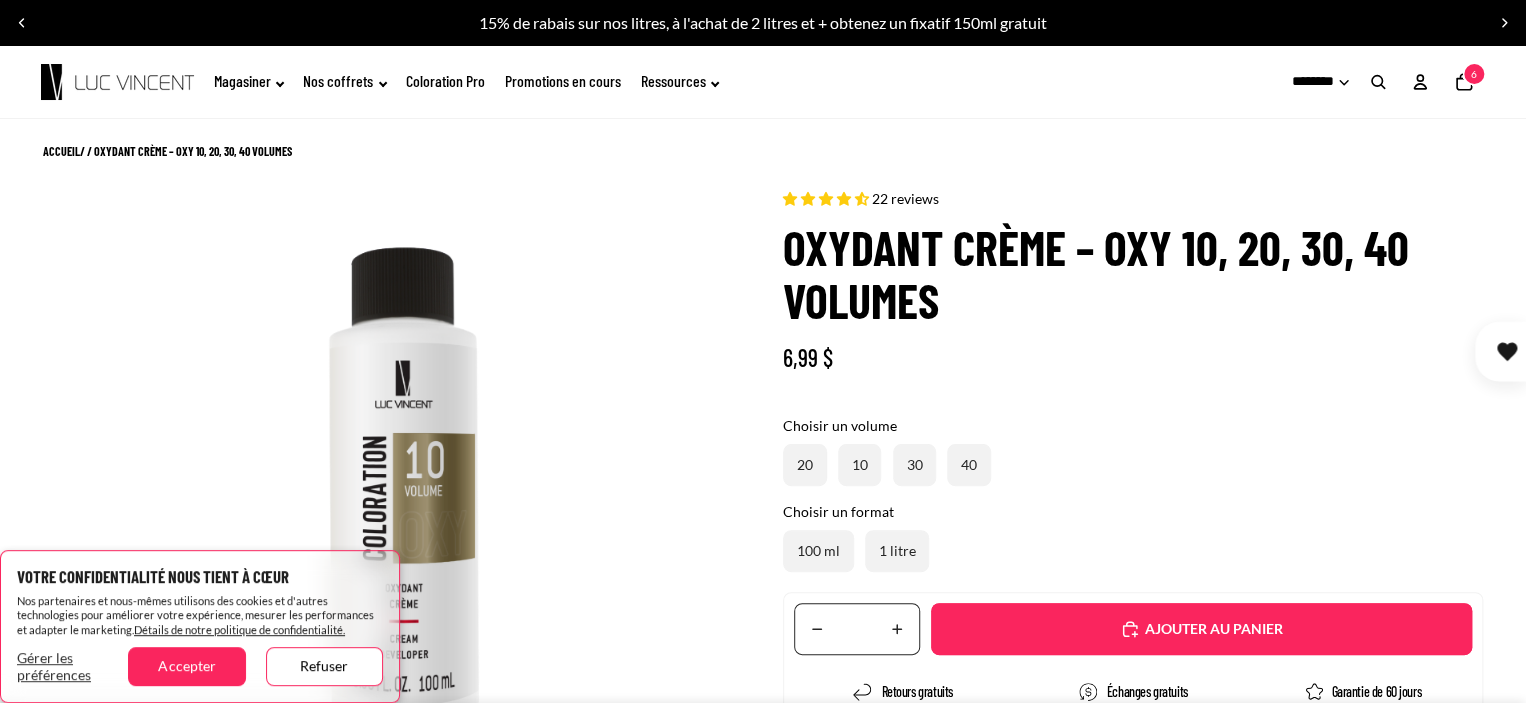 select on "**********" 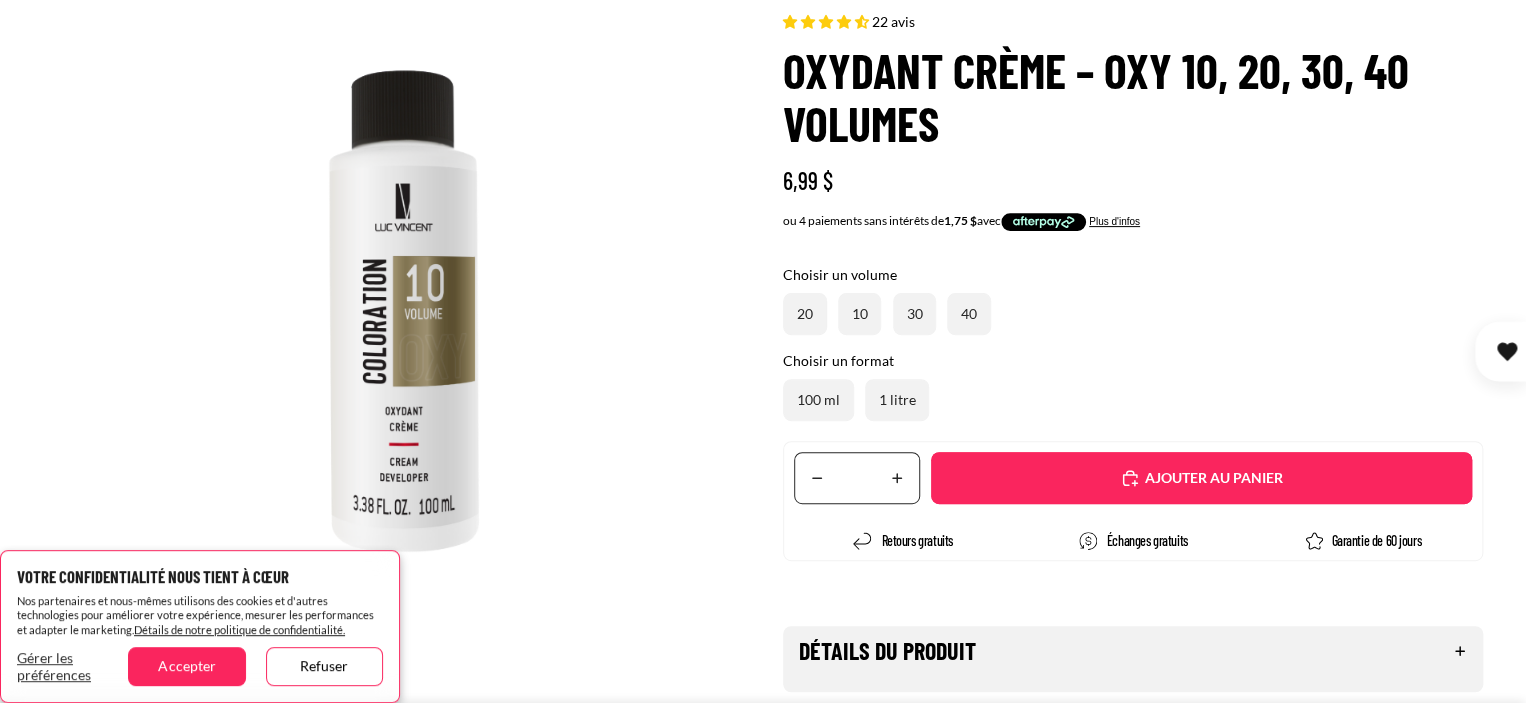 scroll, scrollTop: 200, scrollLeft: 0, axis: vertical 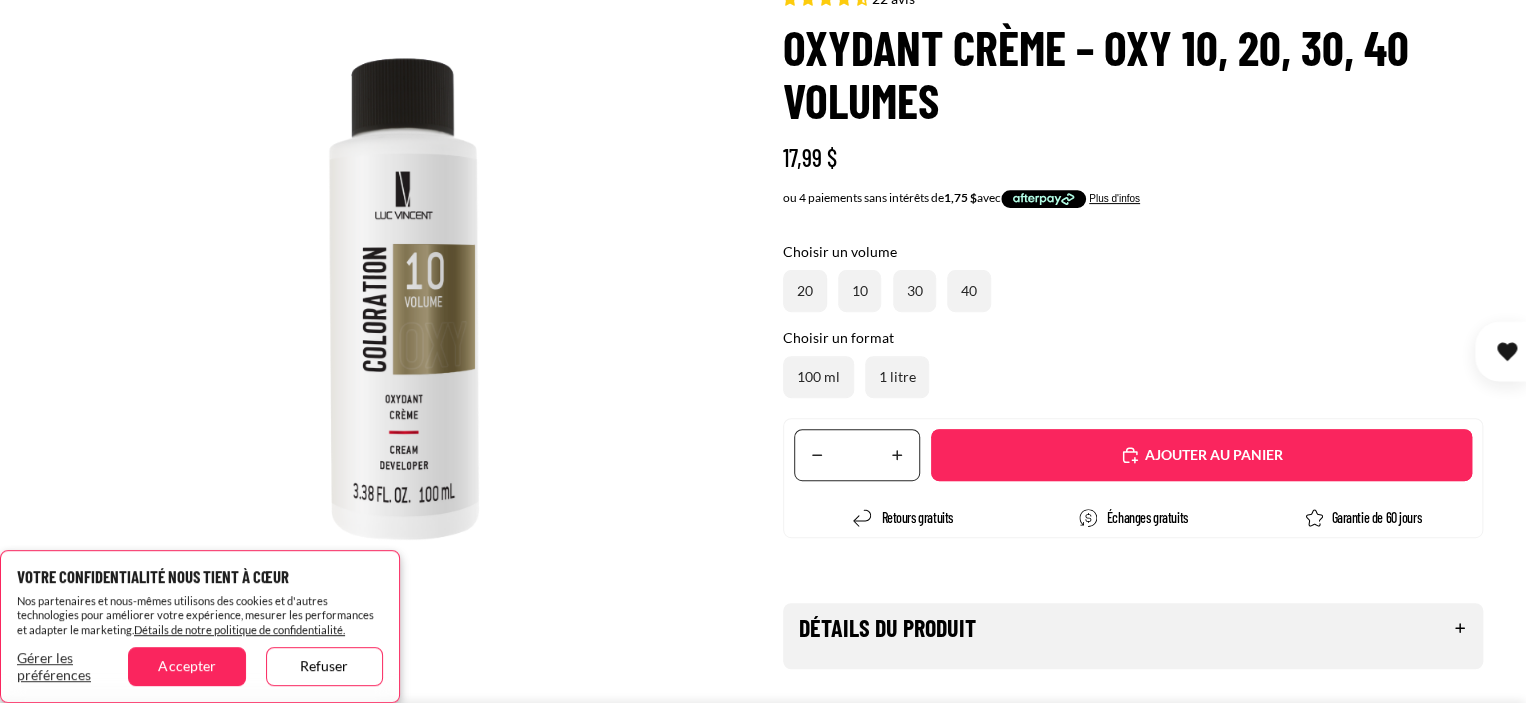 click on "Ajouté" at bounding box center (1201, 455) 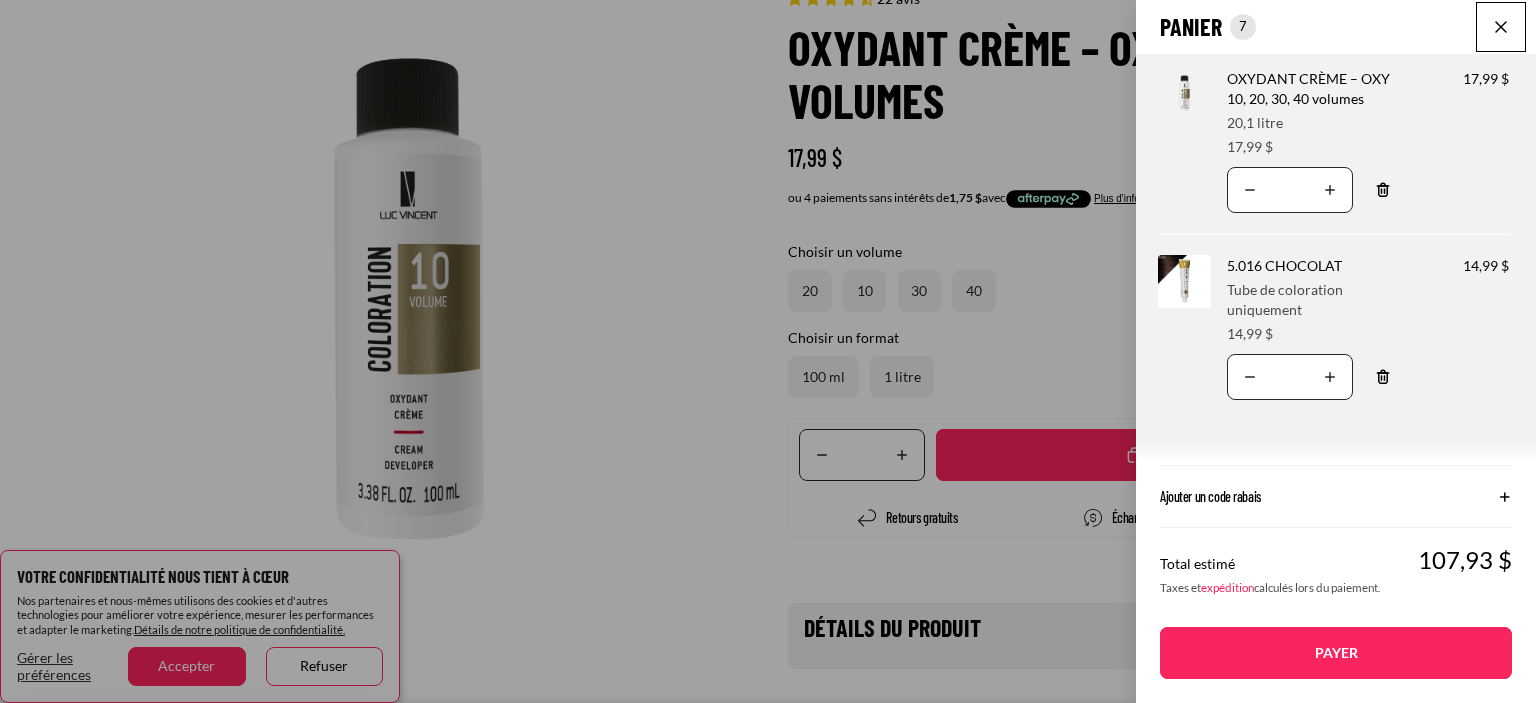 click on "Panier
Nombre total d'articles dans le panier: 7
7
7
Total du panier
107,93CAD
Image de produit
Informations sur le produit
Quantité
Nombre total de produits
OXYDANT CRÈME – OXY 10, 20, 30, 40 volumes
Choisir un volume: 20," 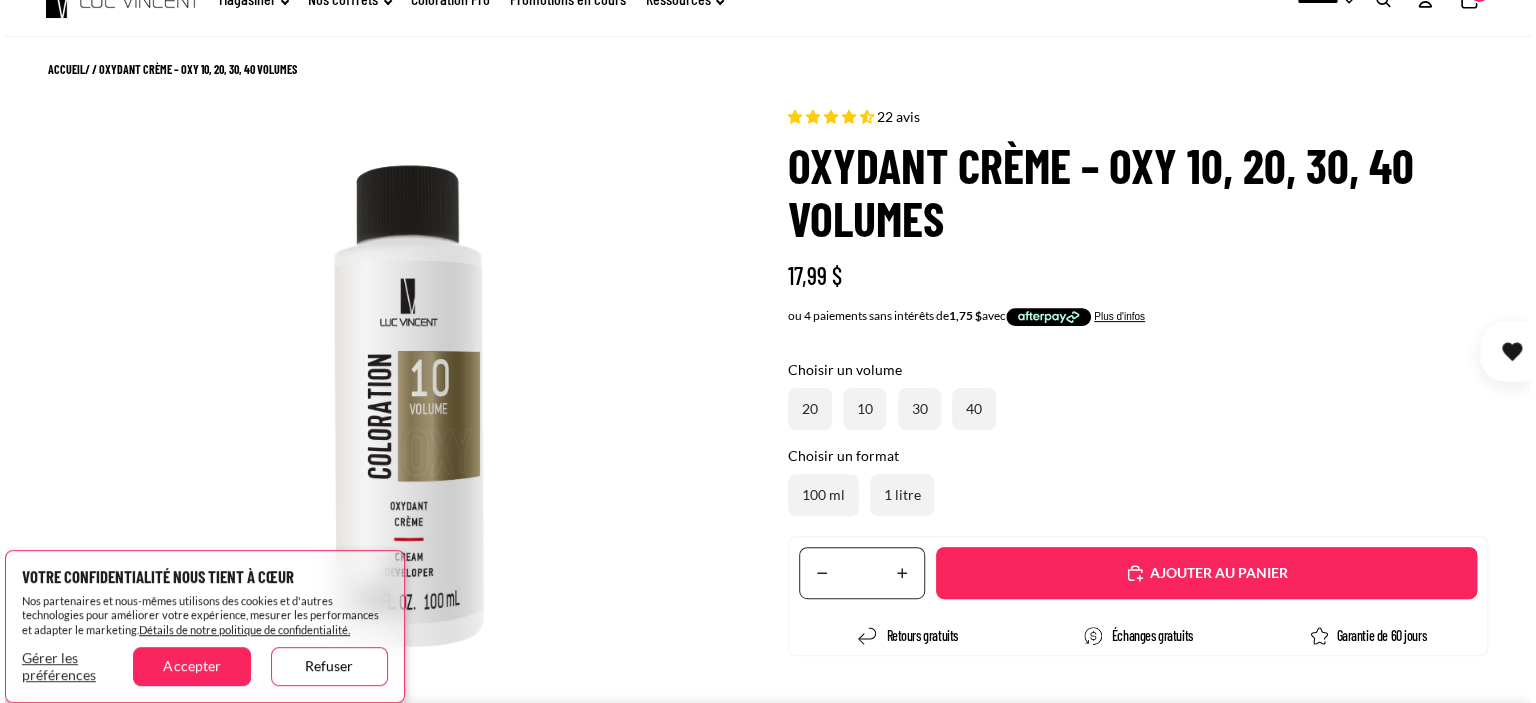 scroll, scrollTop: 0, scrollLeft: 0, axis: both 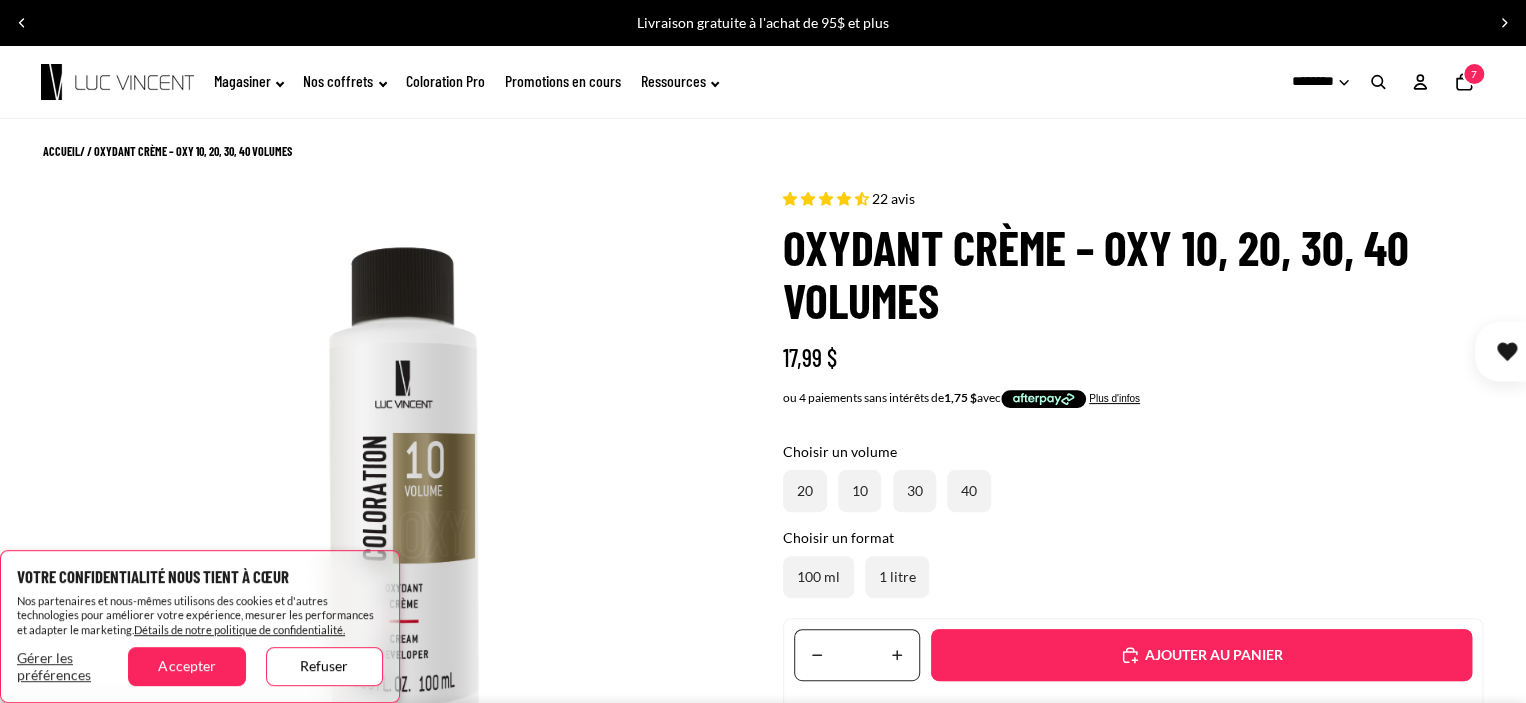 click 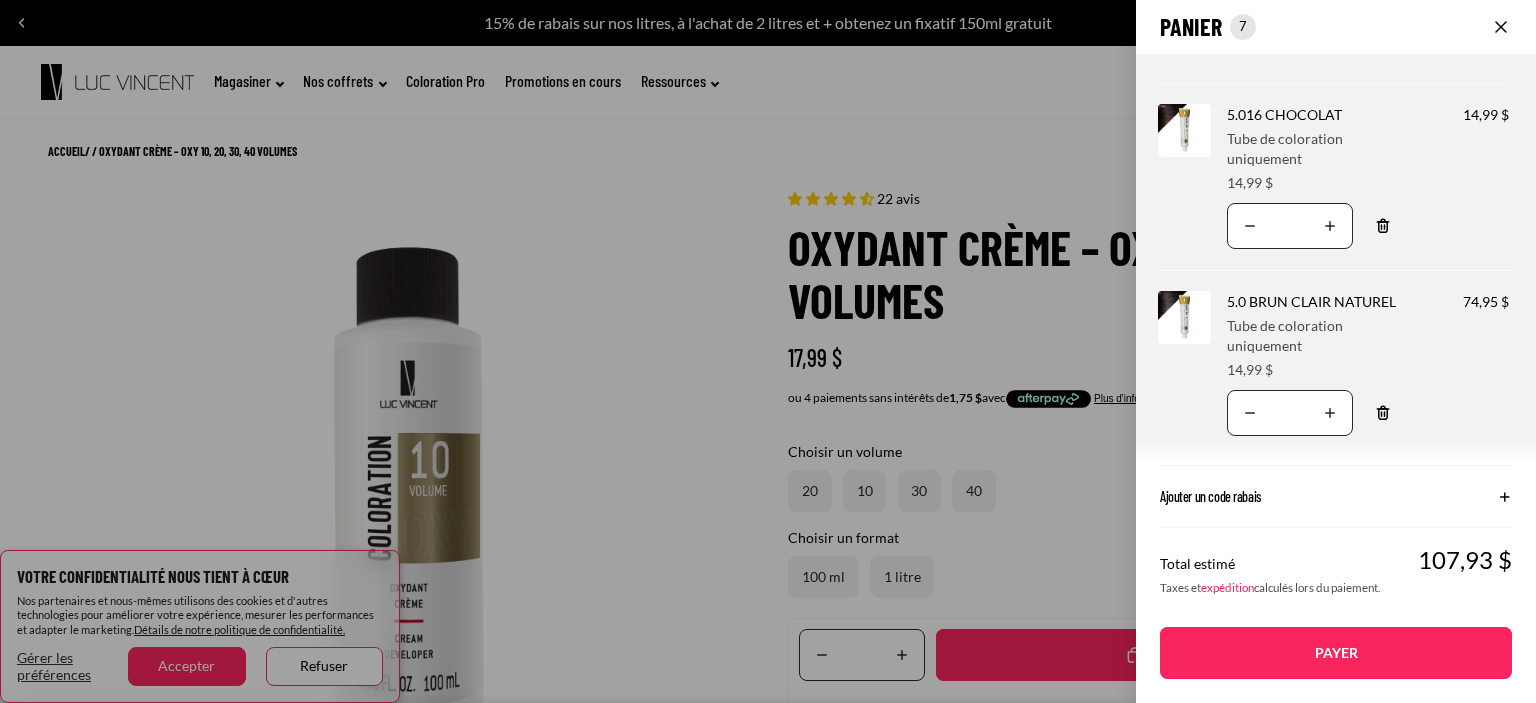 scroll, scrollTop: 188, scrollLeft: 0, axis: vertical 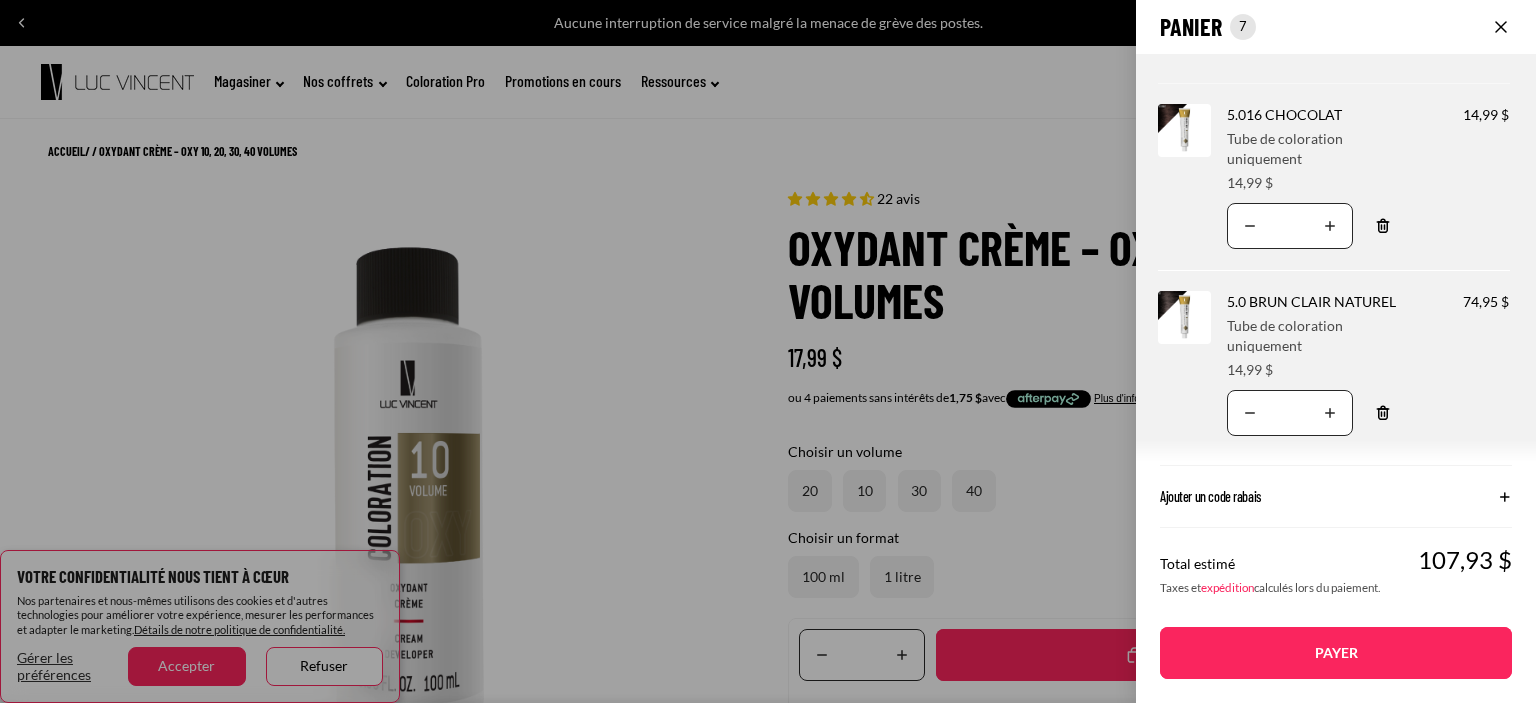 click on "Payer" at bounding box center (1336, 653) 